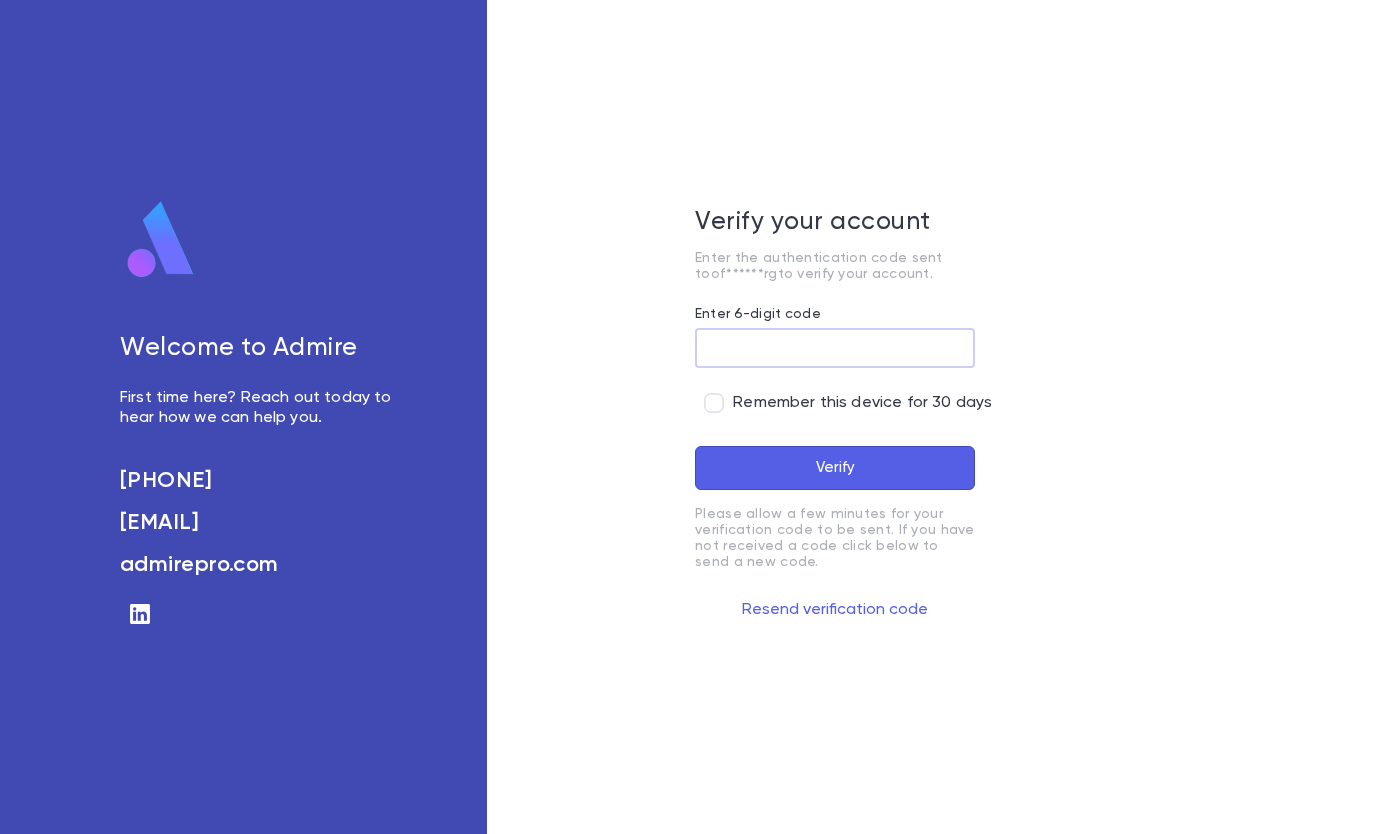scroll, scrollTop: 0, scrollLeft: 0, axis: both 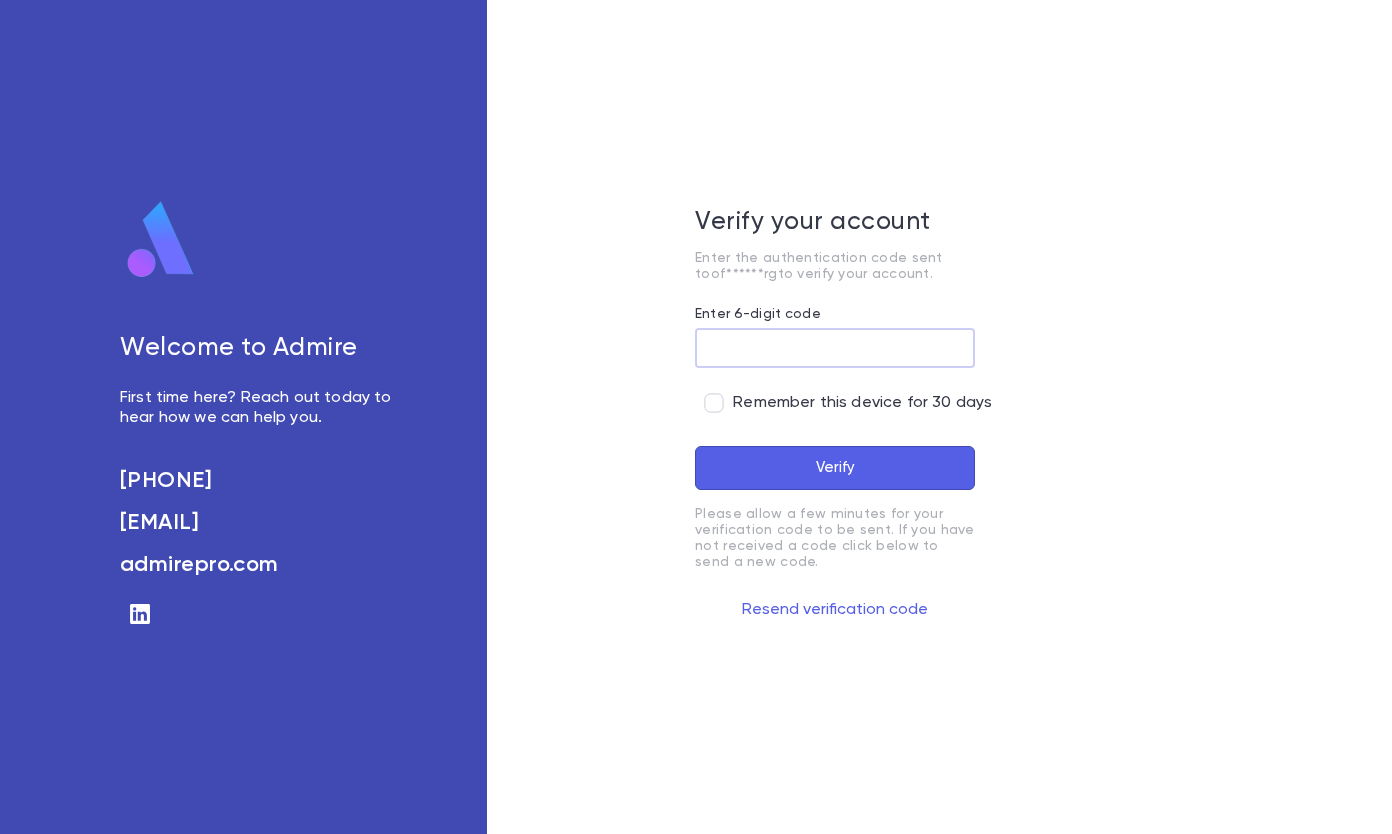 click on "Enter 6-digit code" at bounding box center [835, 348] 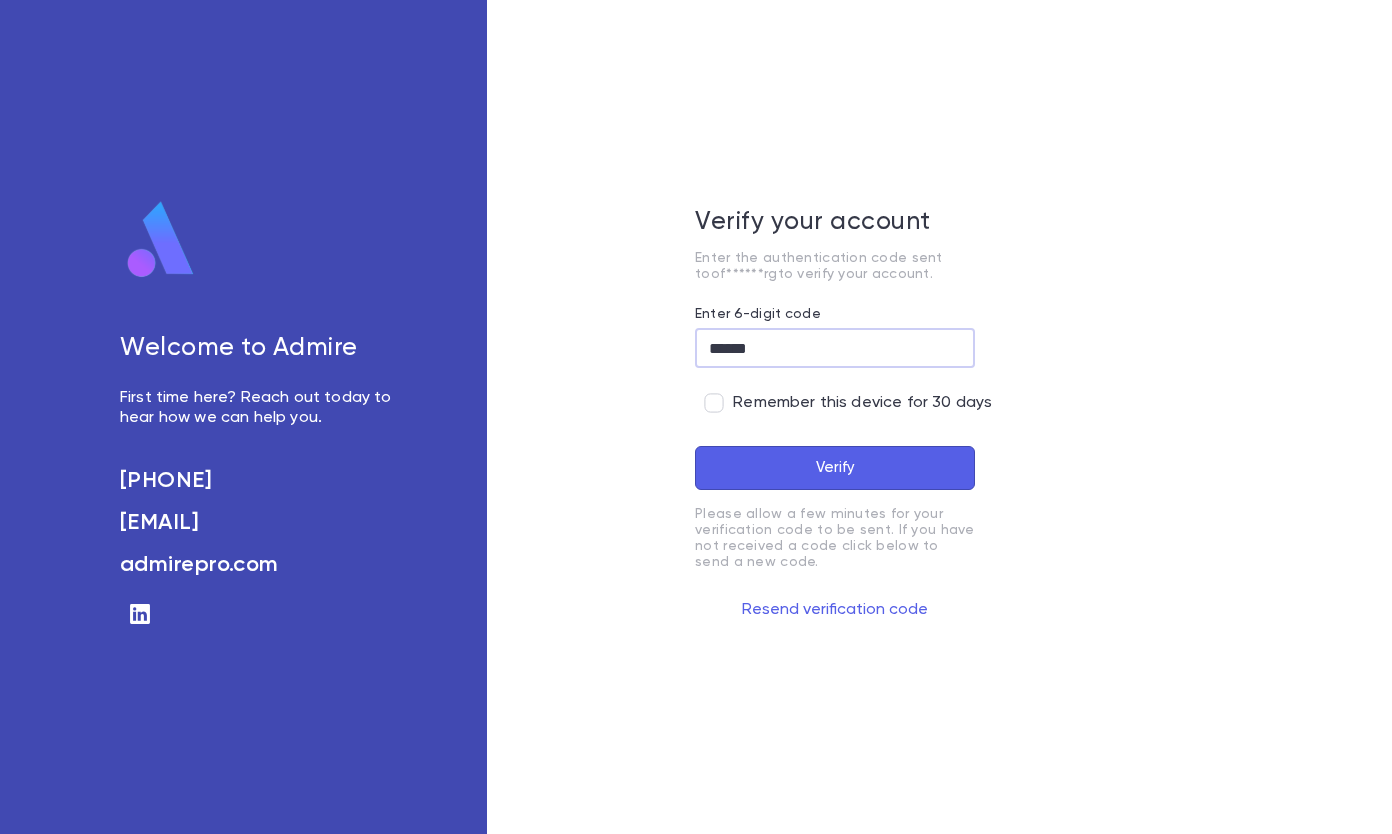 type on "******" 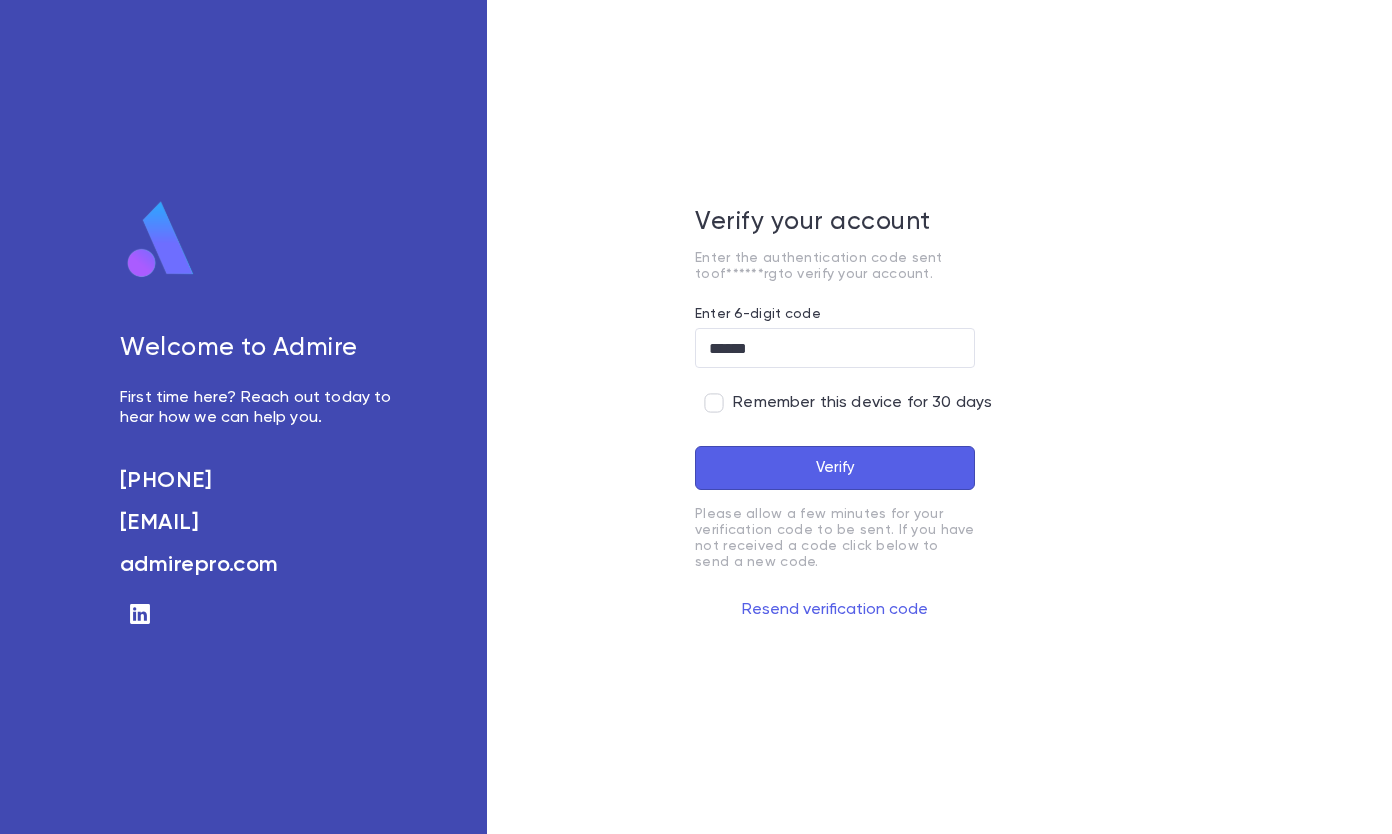 click on "Verify" at bounding box center [835, 468] 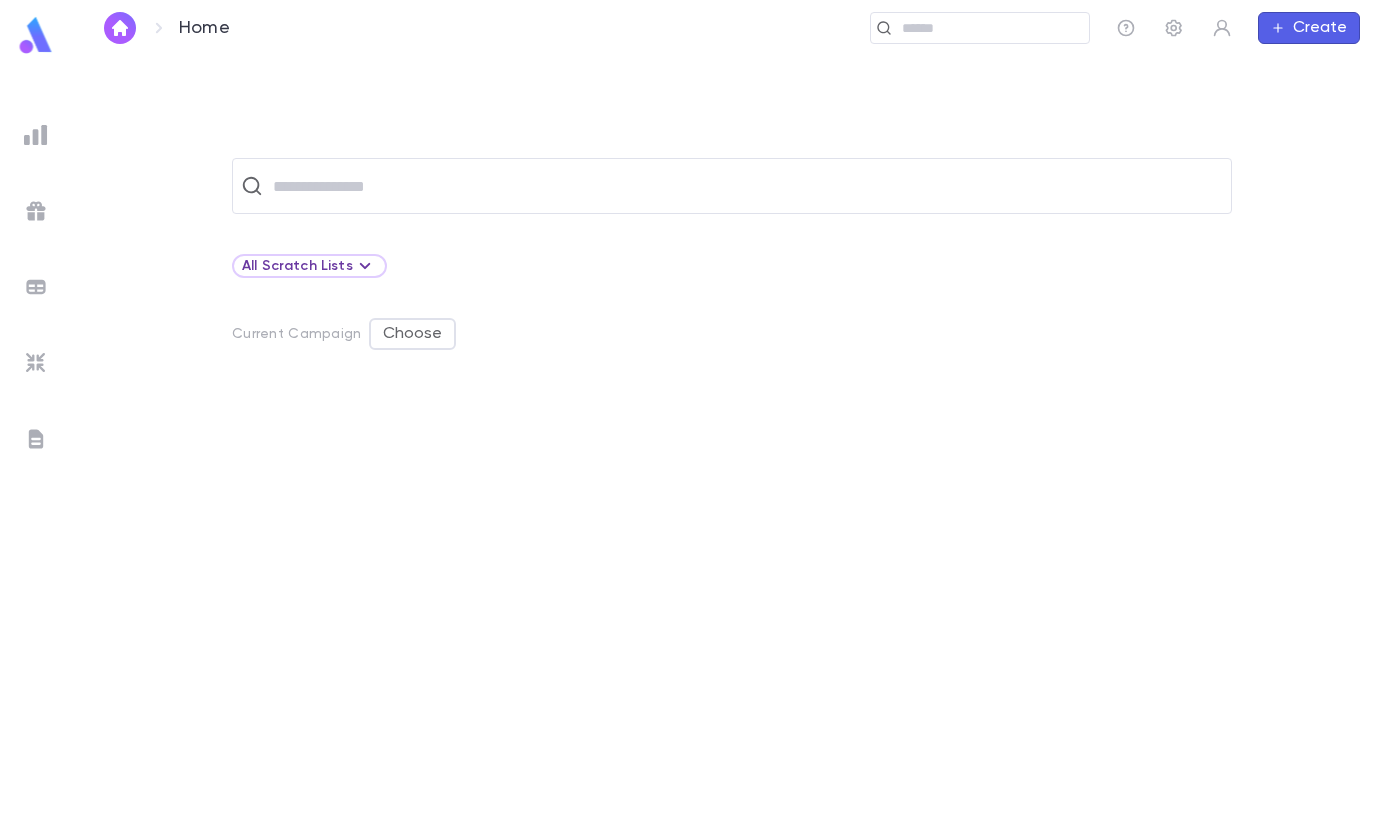 click at bounding box center (988, 28) 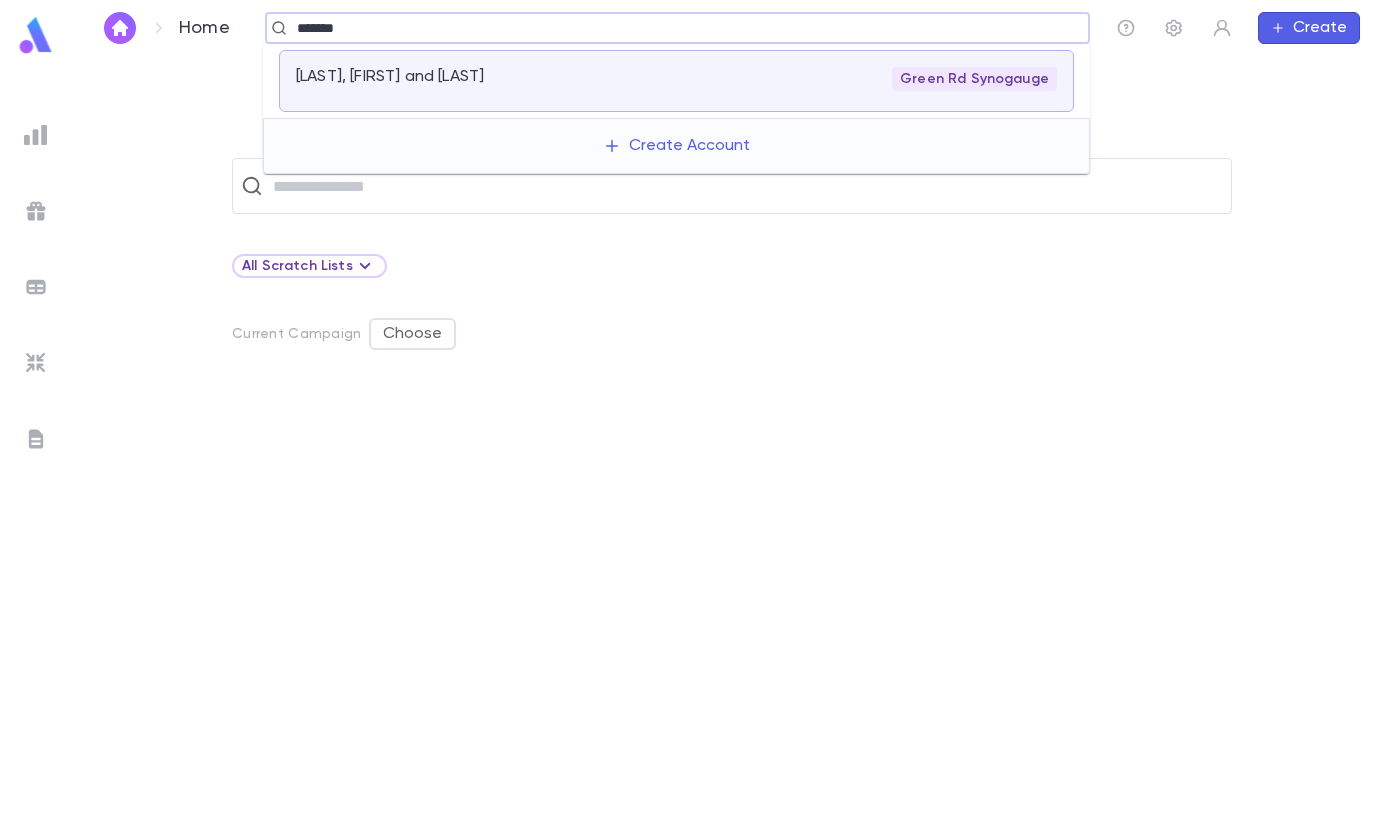 click on "[LAST], [FIRST] and [LAST] [COMPANY_NAME]" at bounding box center [676, 81] 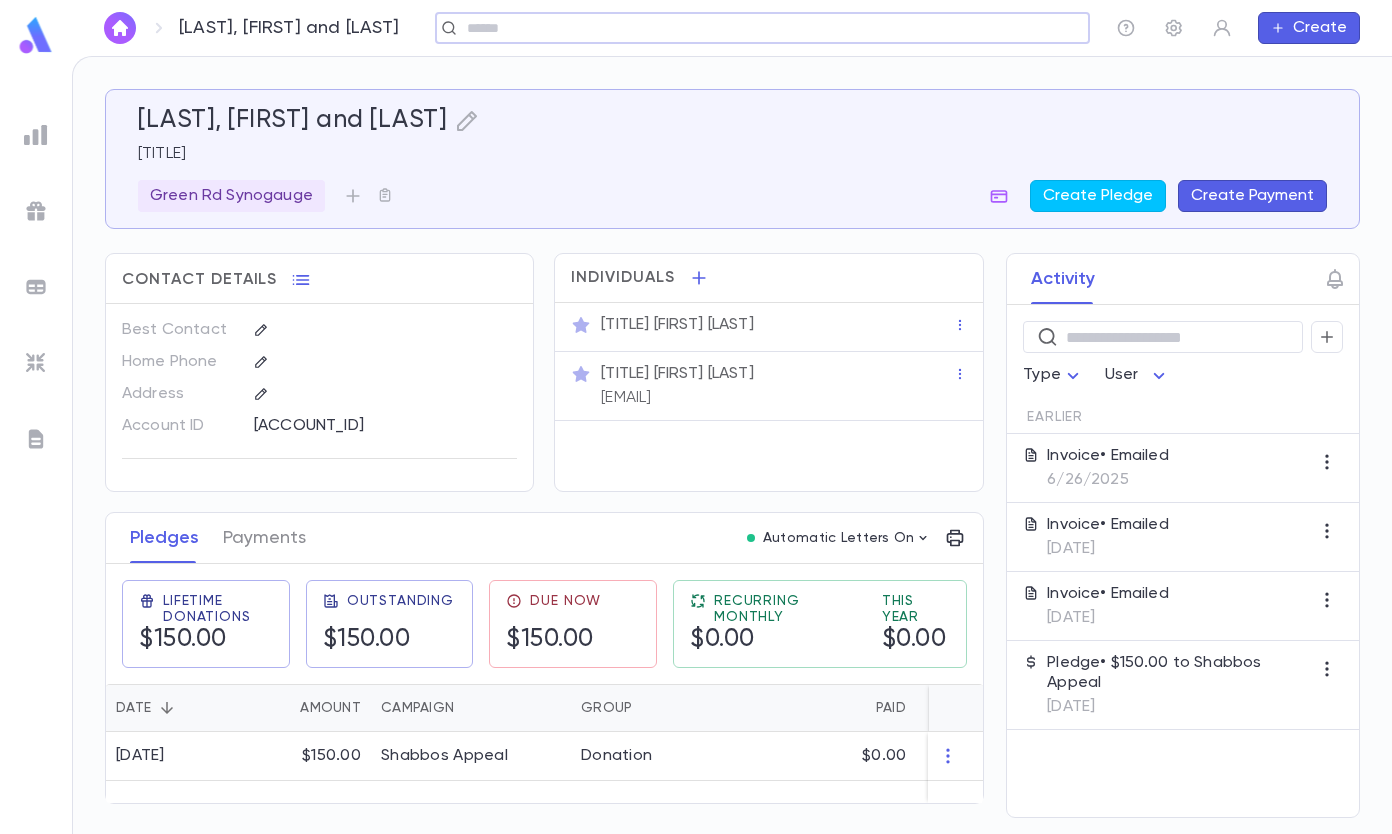click on "6/26/2025" at bounding box center [1108, 480] 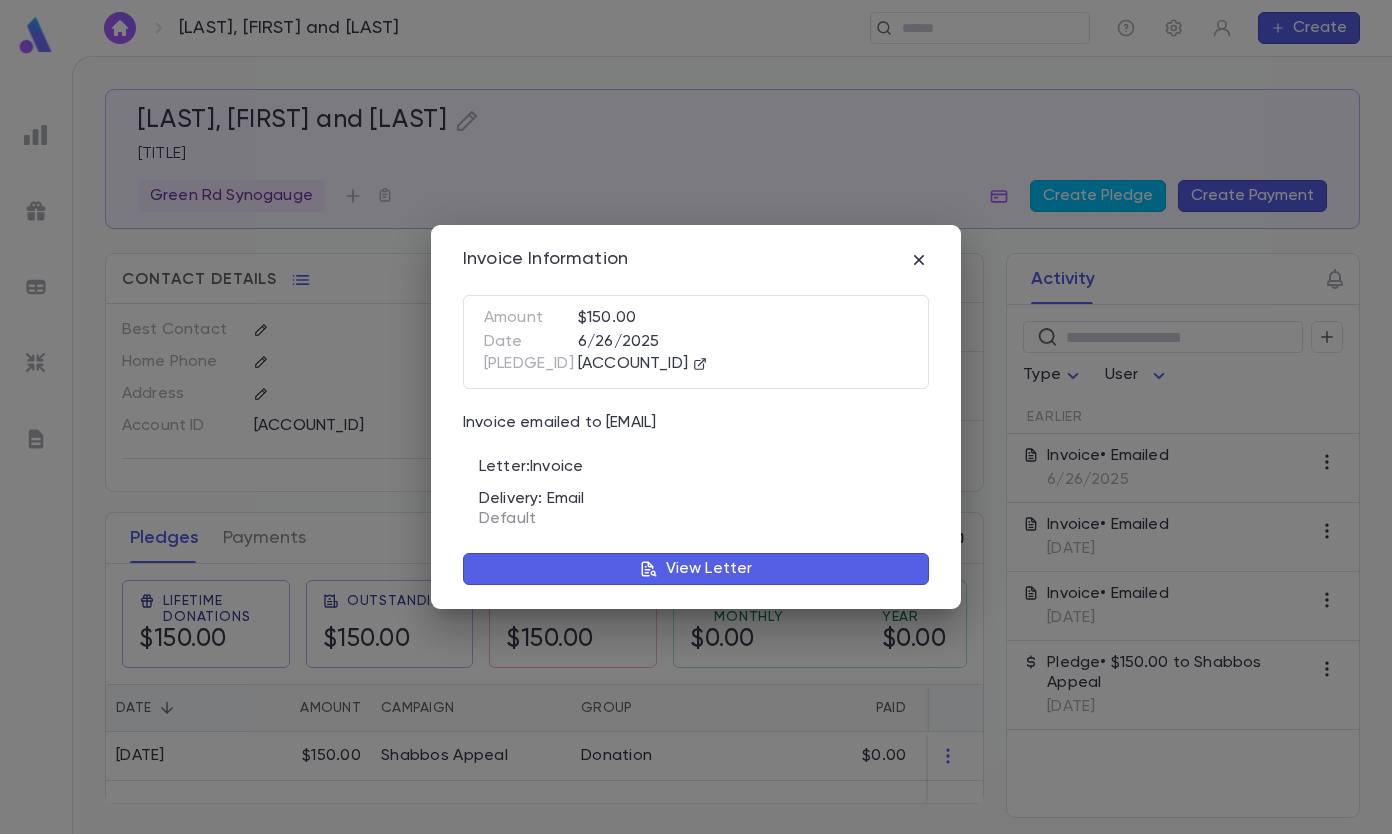 click on "View Letter" at bounding box center (709, 569) 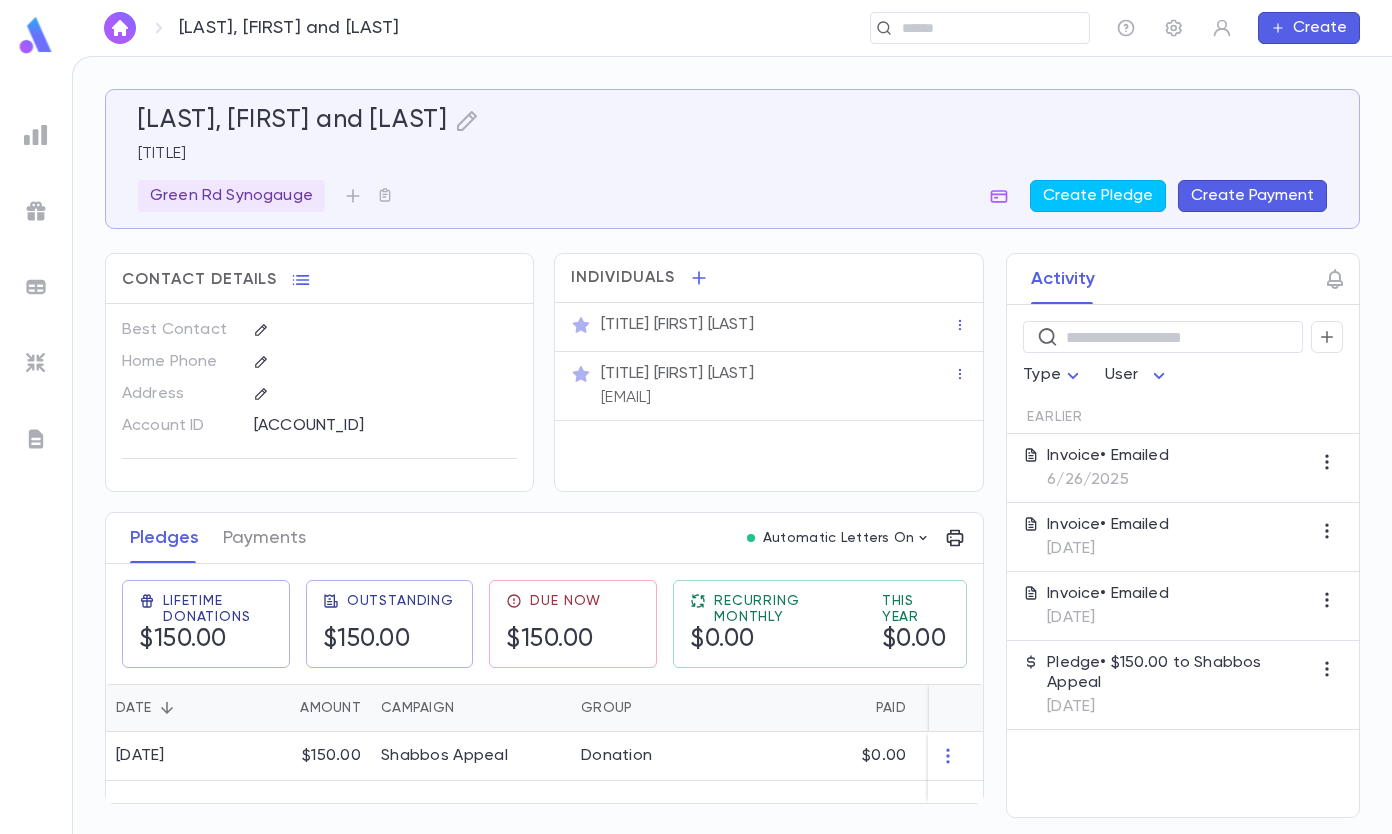 click on "[EMAIL]" at bounding box center (626, 398) 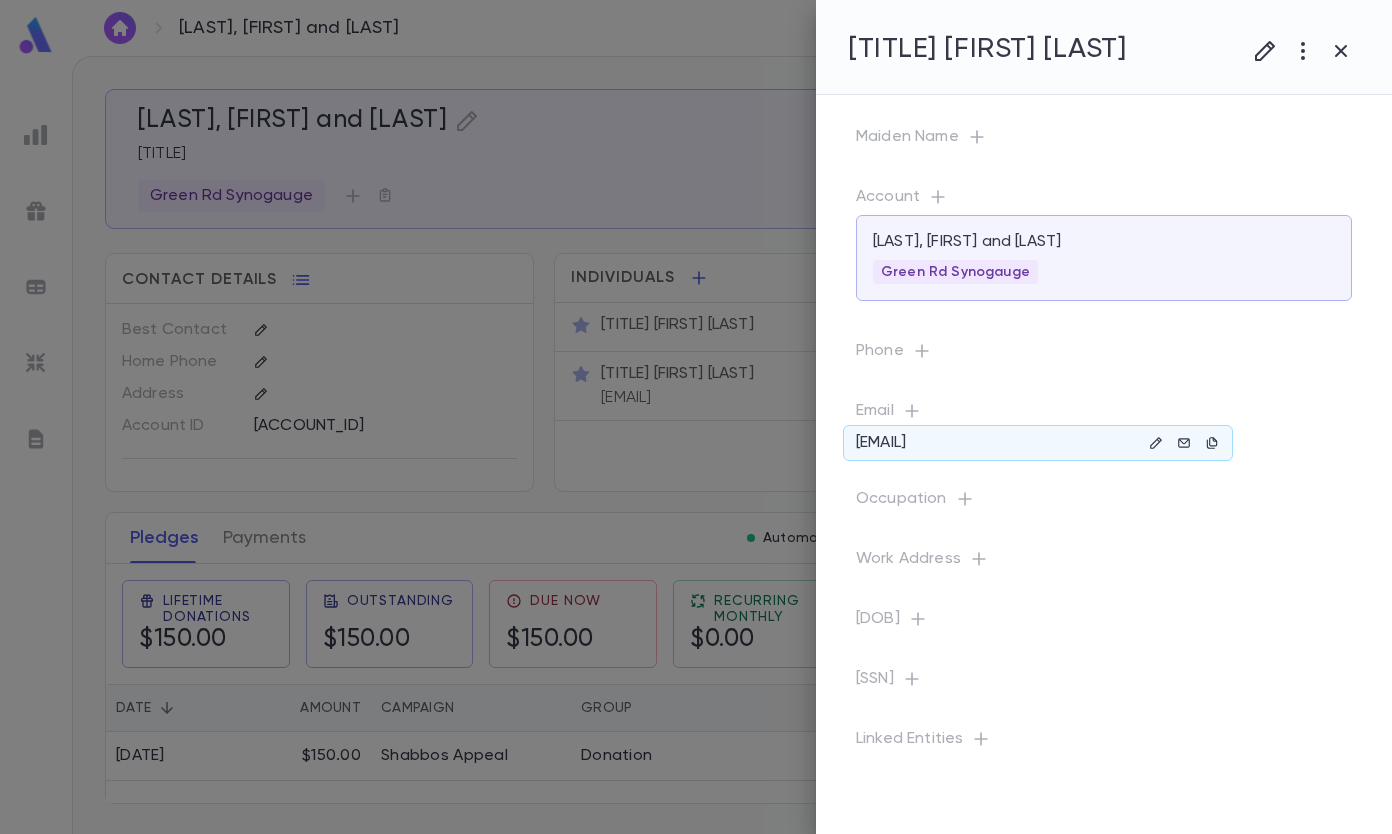 click at bounding box center [1155, 442] 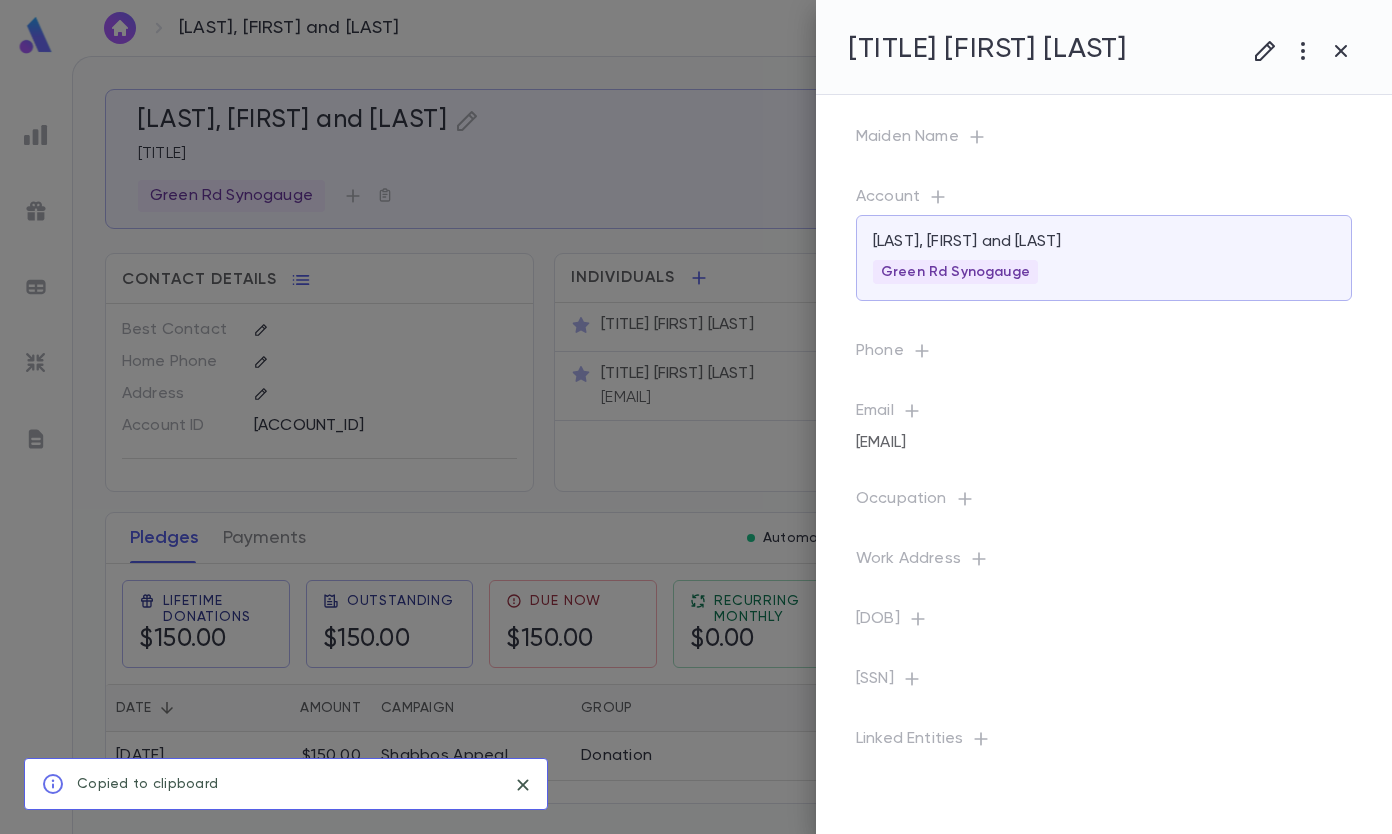 click at bounding box center [1265, 51] 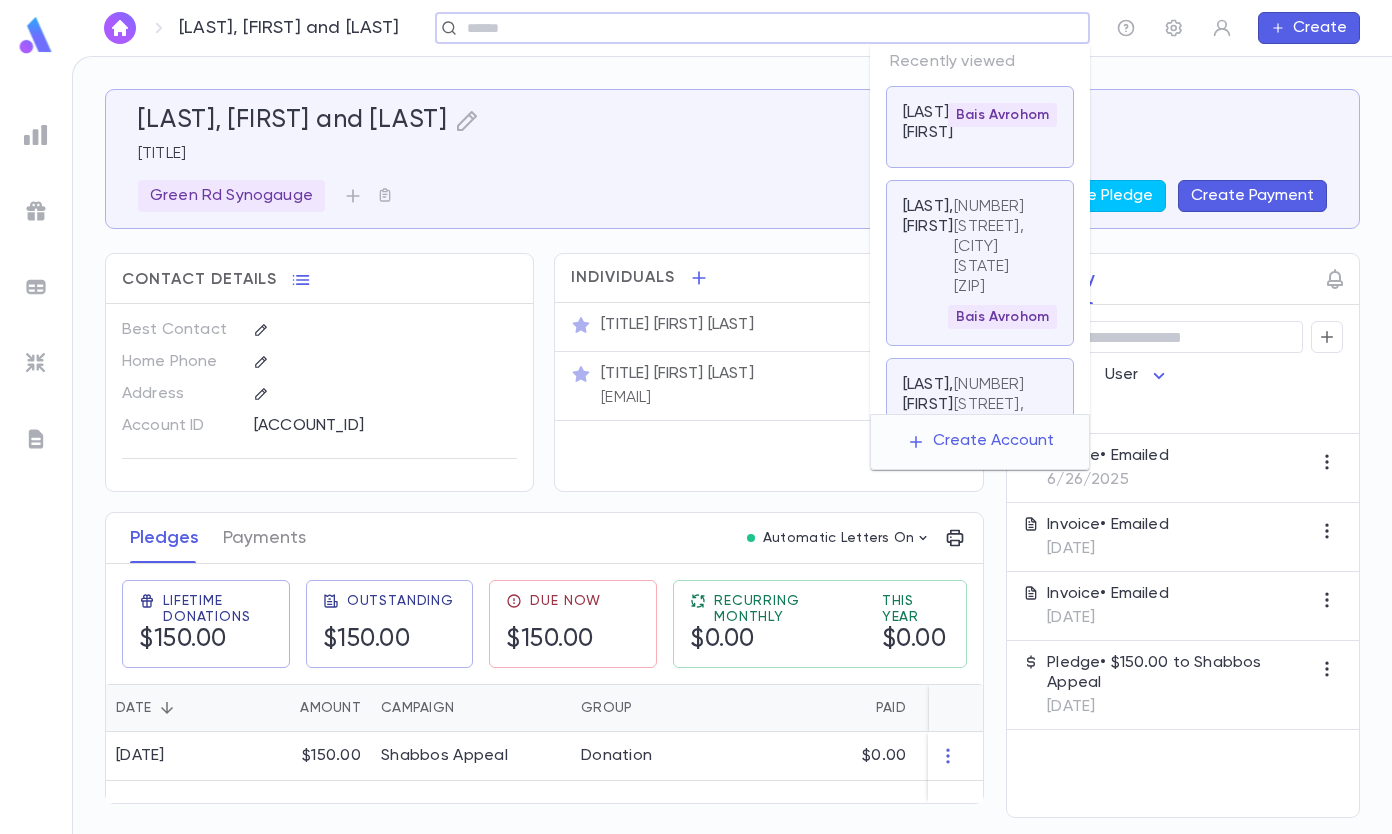 click at bounding box center [756, 28] 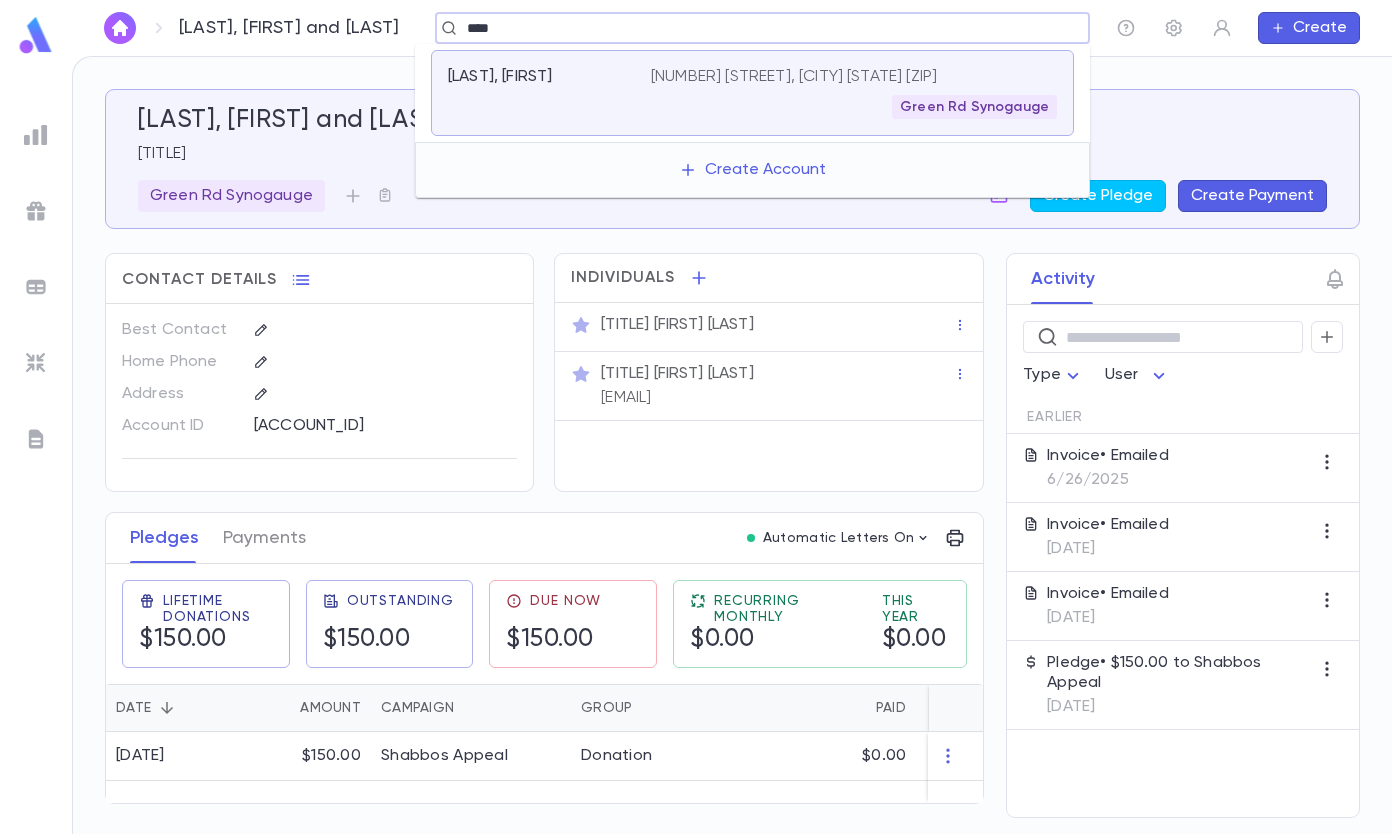 click on "[NUMBER] [STREET], [CITY] [STATE] [ZIP]" at bounding box center [794, 77] 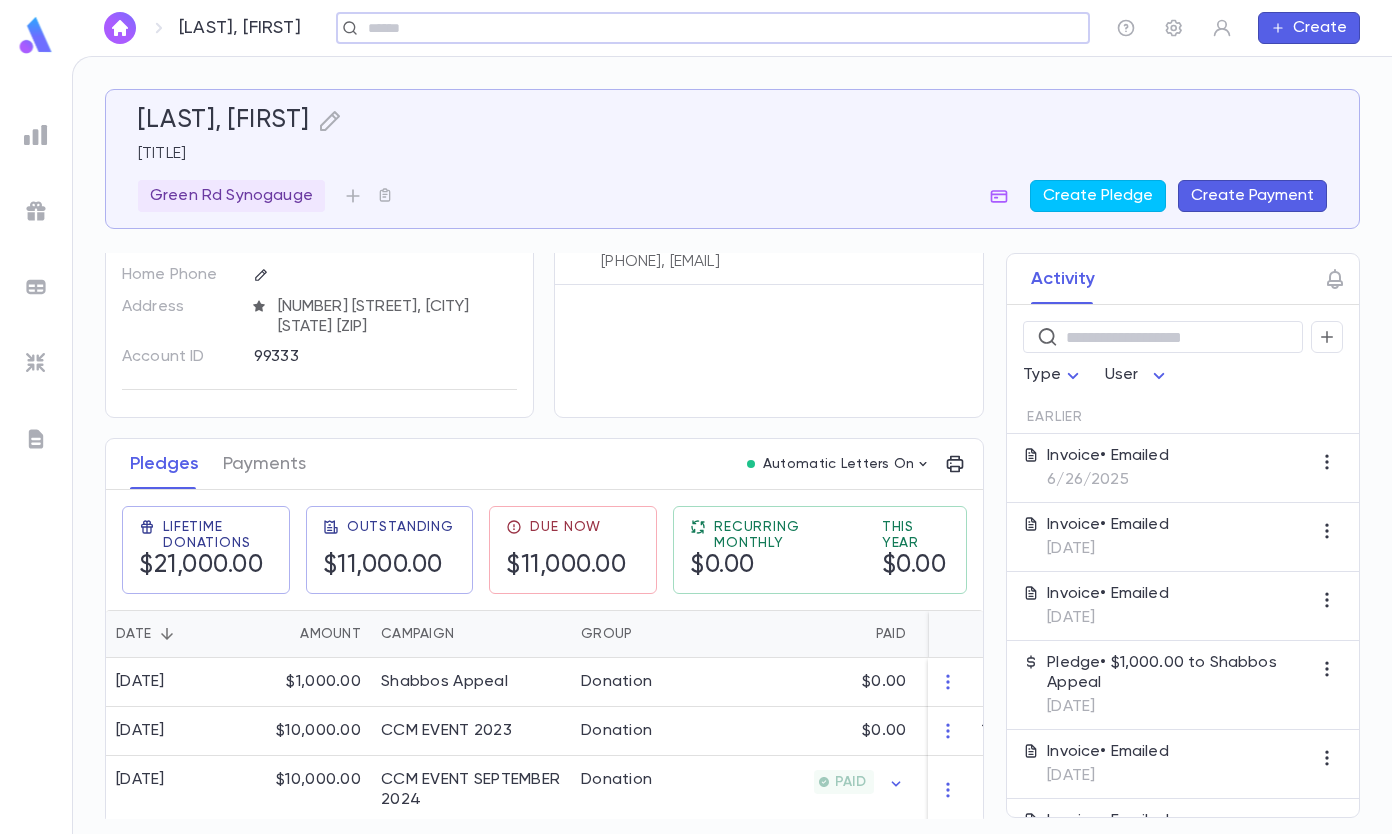 scroll, scrollTop: 100, scrollLeft: 0, axis: vertical 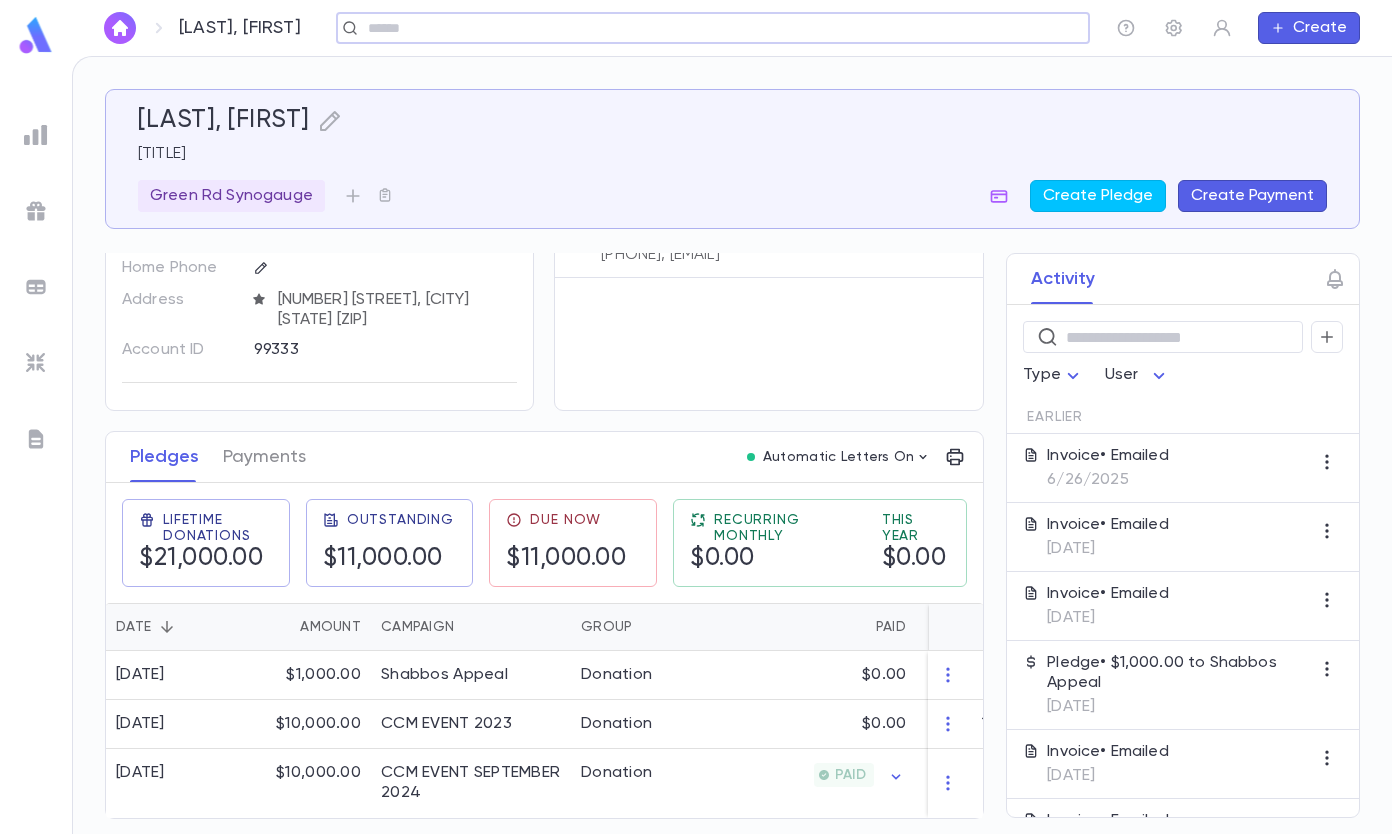 click at bounding box center [706, 28] 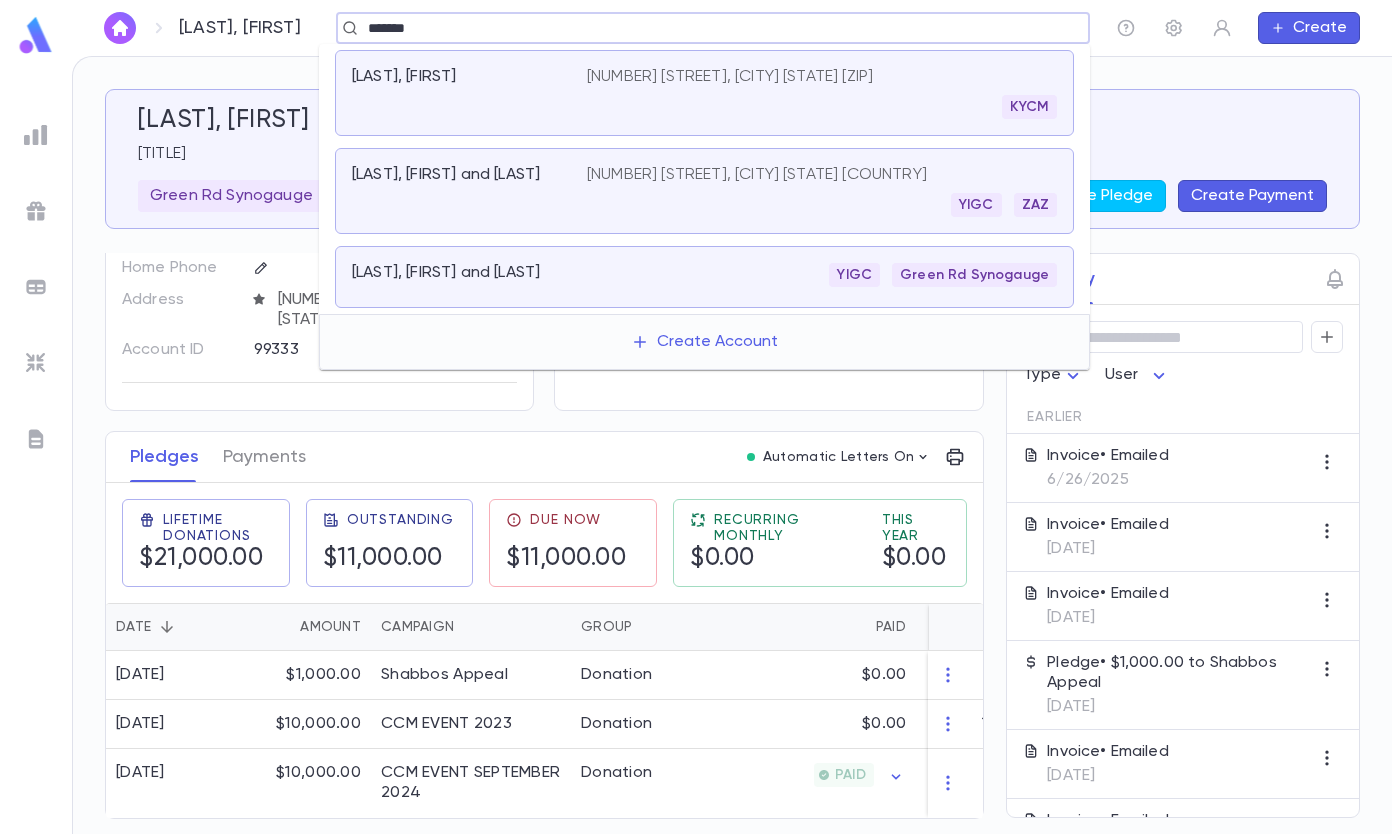 click on "[COMPANY_NAME] [COMPANY_NAME]" at bounding box center (822, 275) 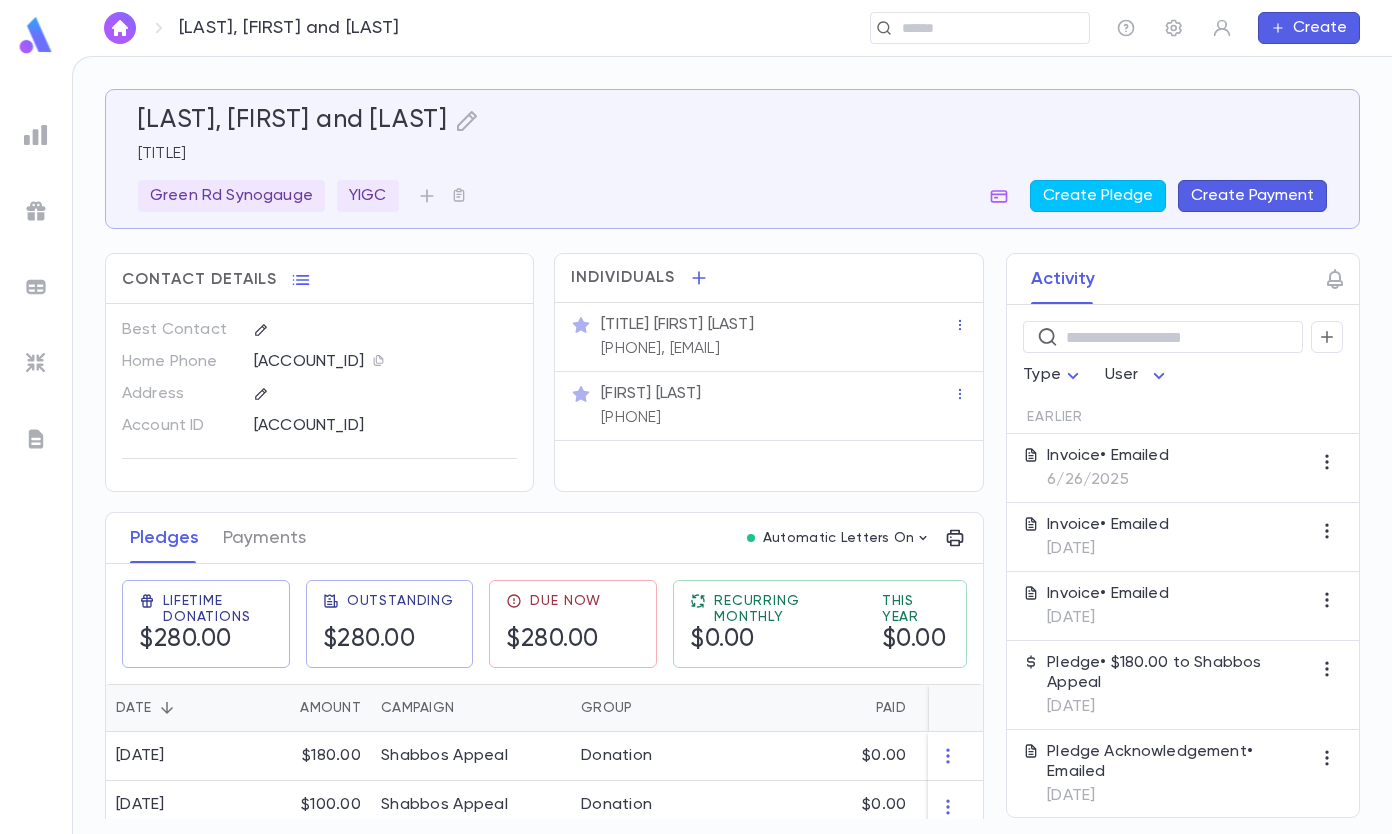 click on "6/26/2025" at bounding box center [1108, 480] 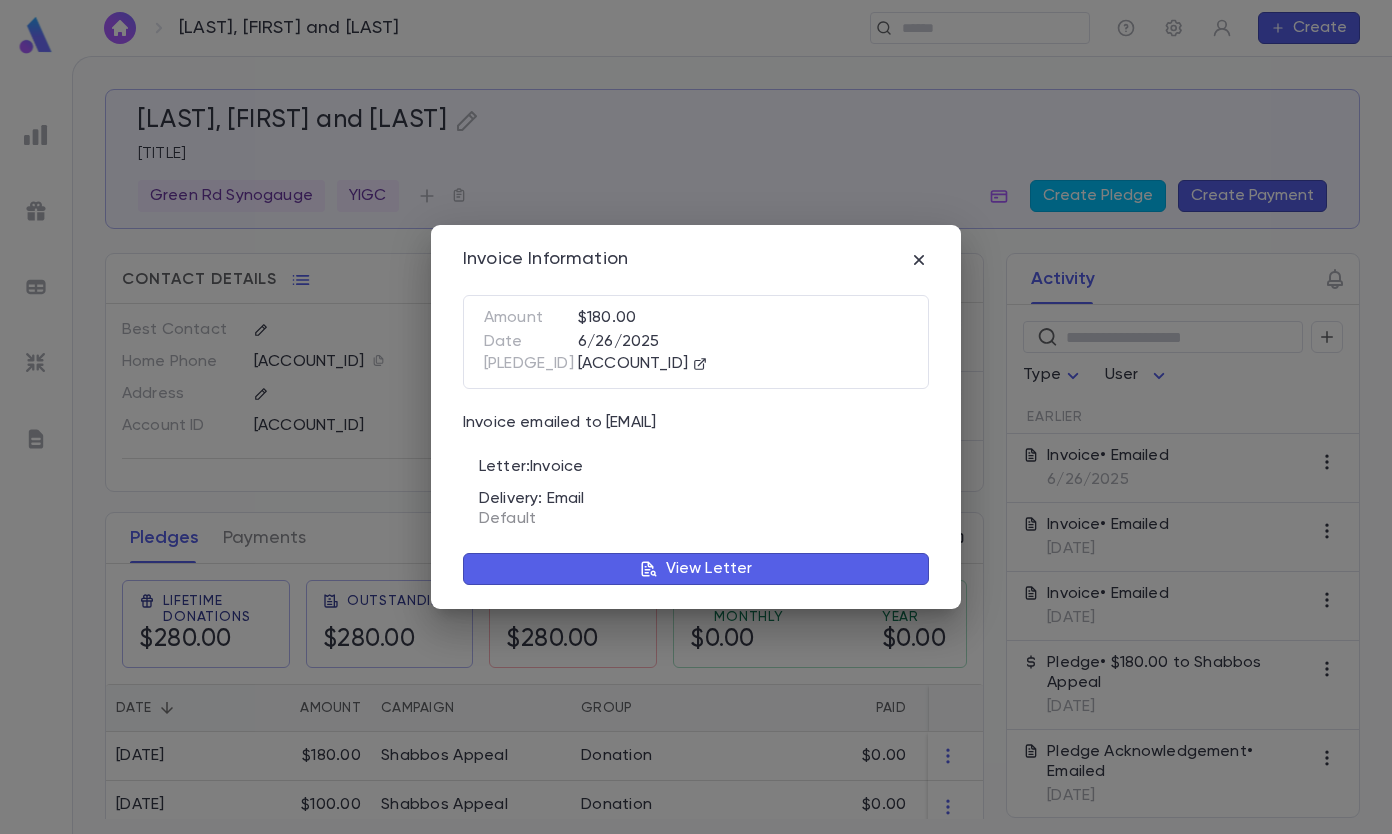 click on "View Letter" at bounding box center [709, 569] 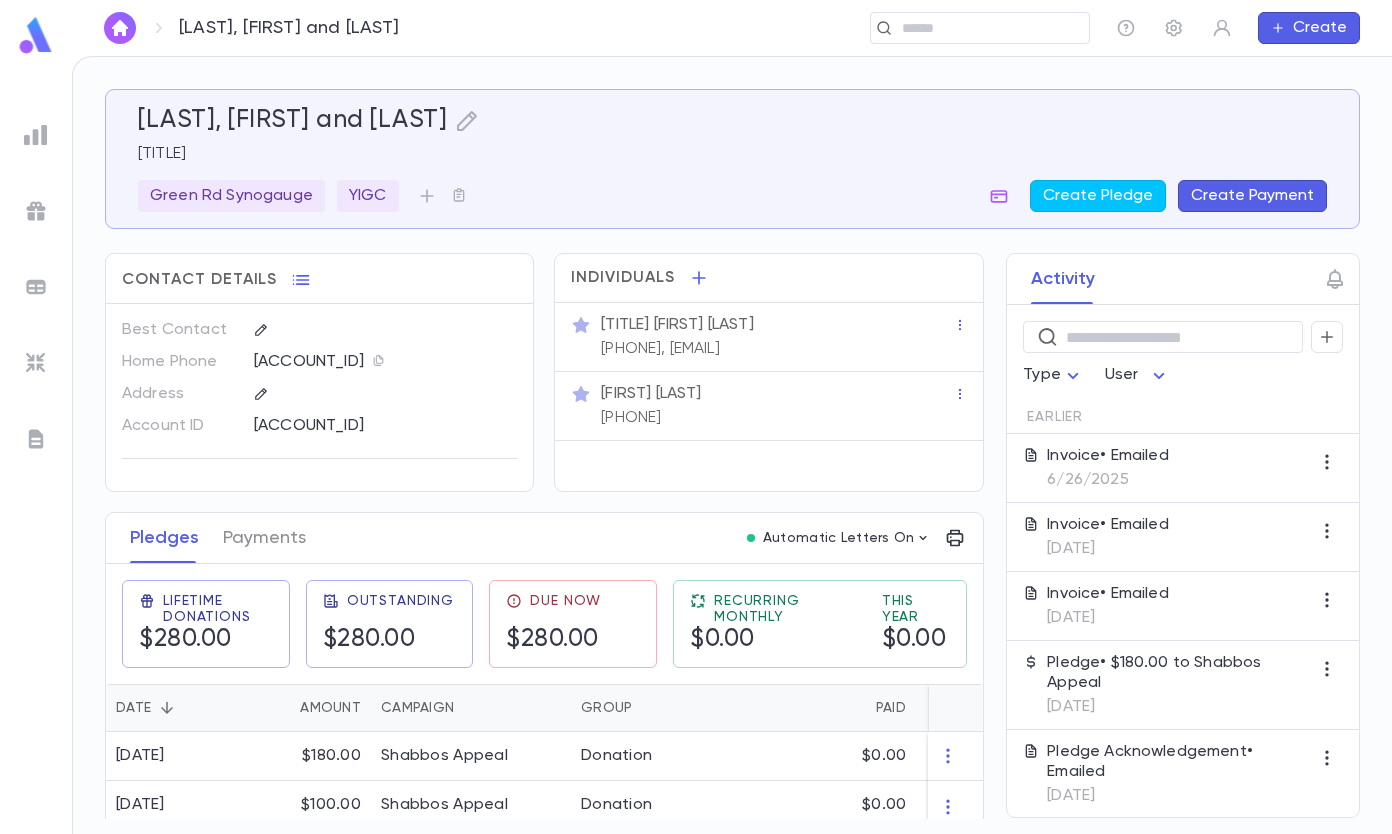 click on "Invoice  • Emailed [DATE]" at bounding box center (1108, 468) 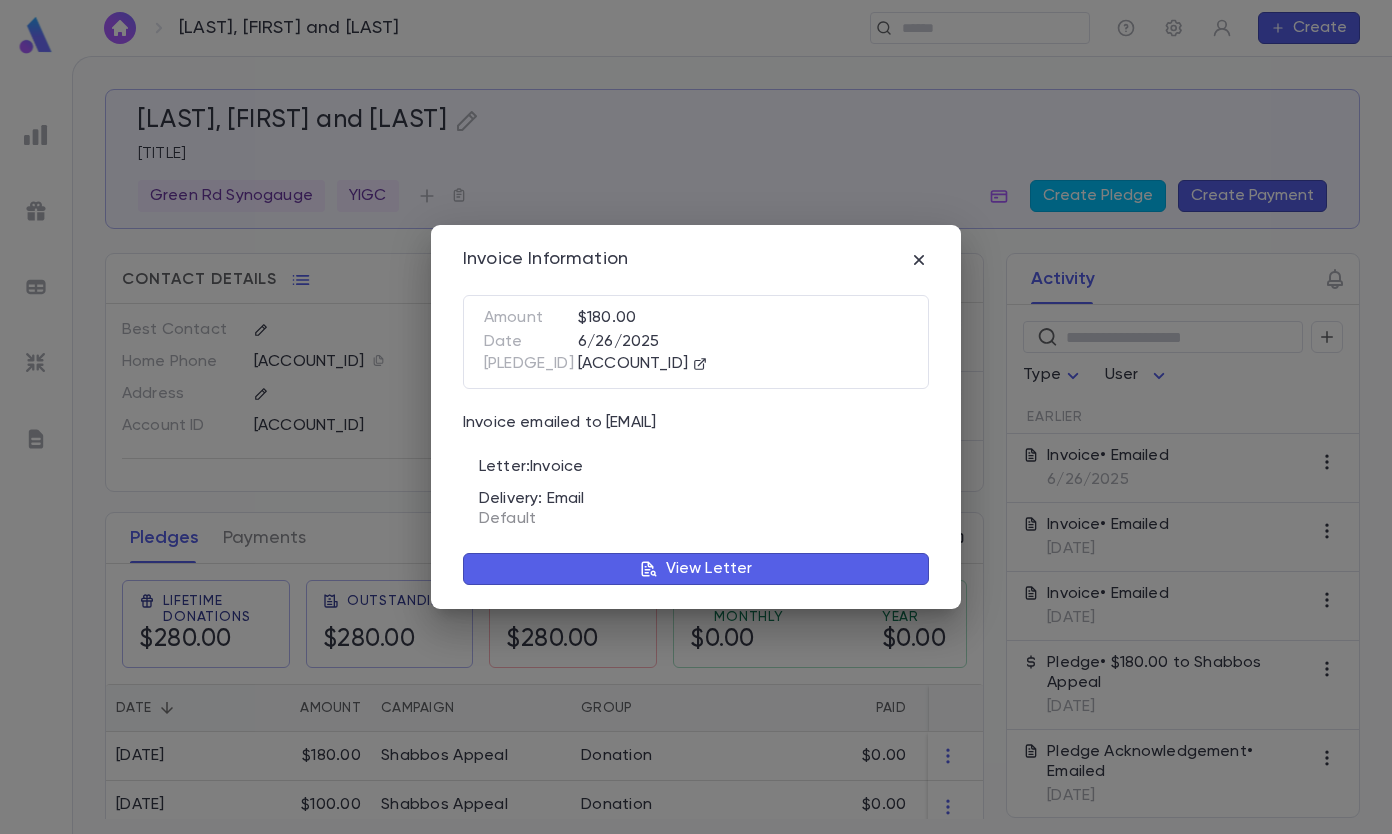 drag, startPoint x: 605, startPoint y: 426, endPoint x: 822, endPoint y: 422, distance: 217.03687 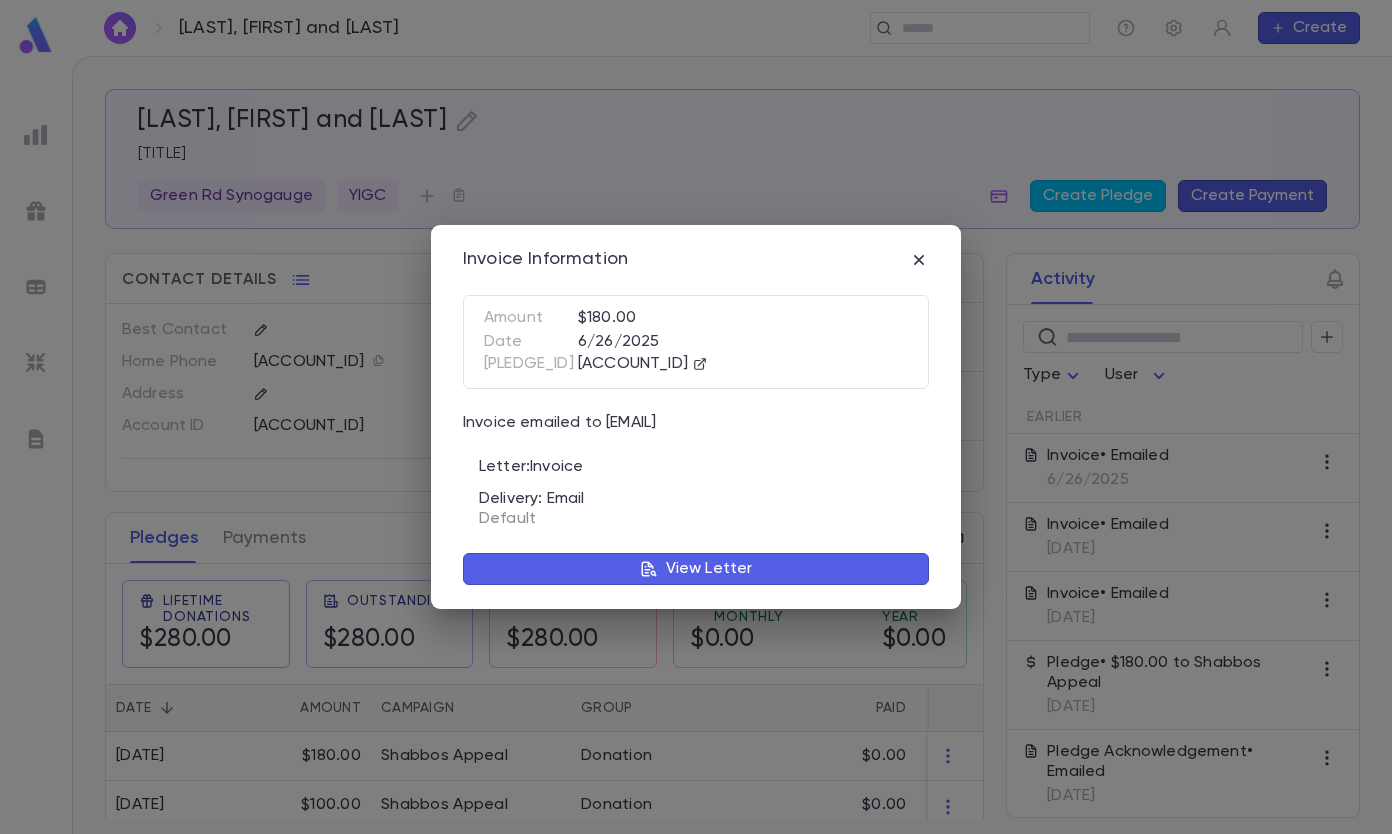 click at bounding box center [919, 260] 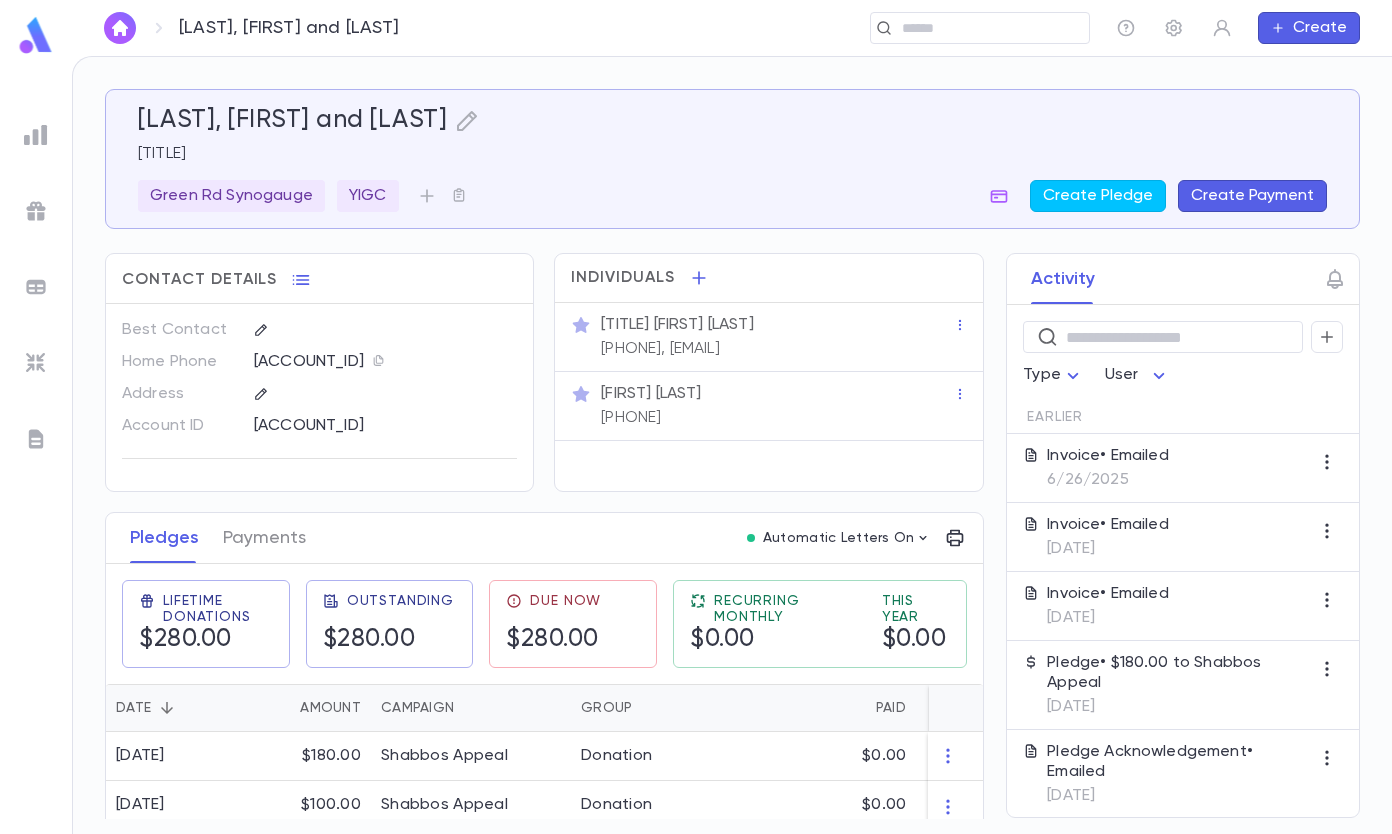 click at bounding box center (973, 28) 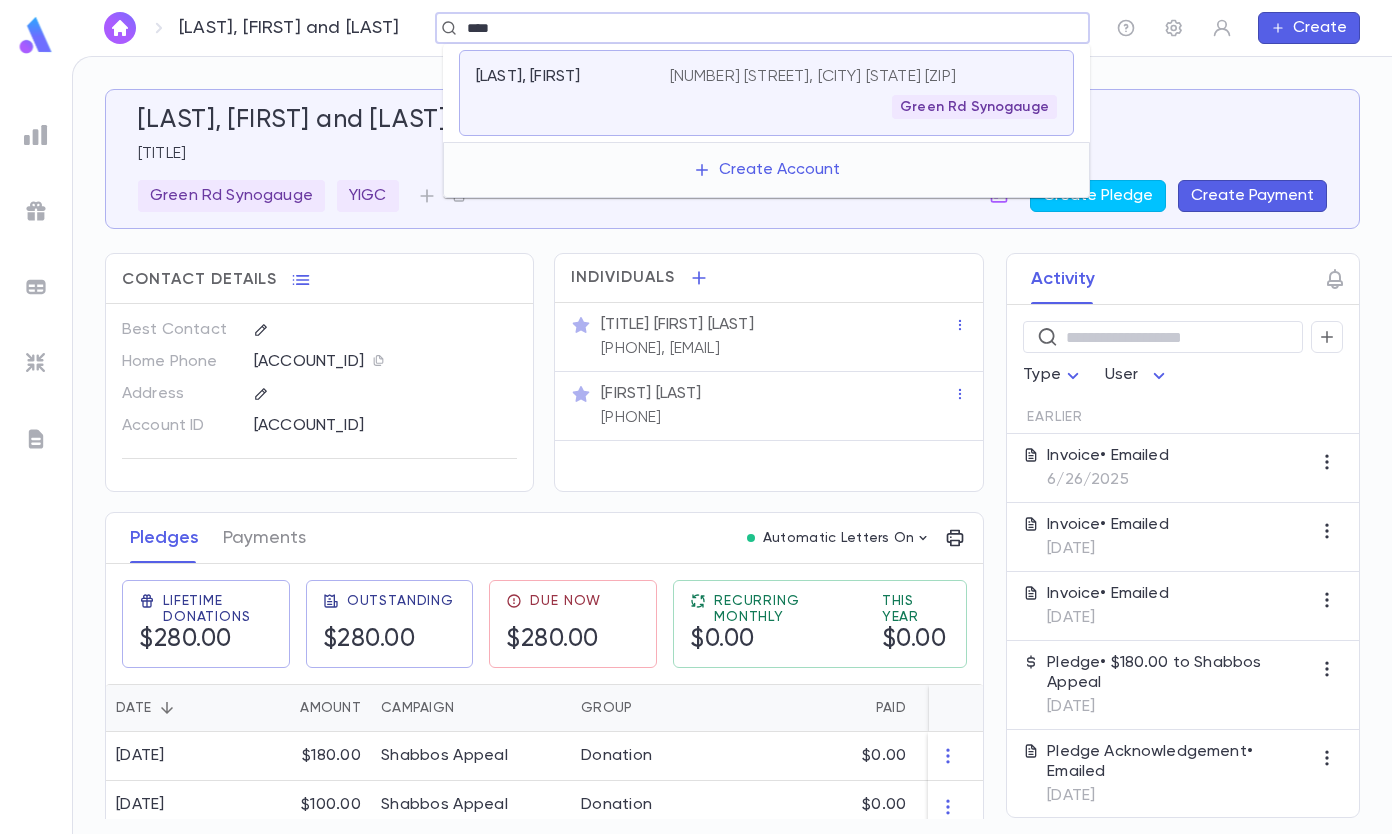 click on "[NUMBER] [STREET], [CITY] [STATE] [ZIP] [COMPANY_NAME]" at bounding box center (863, 93) 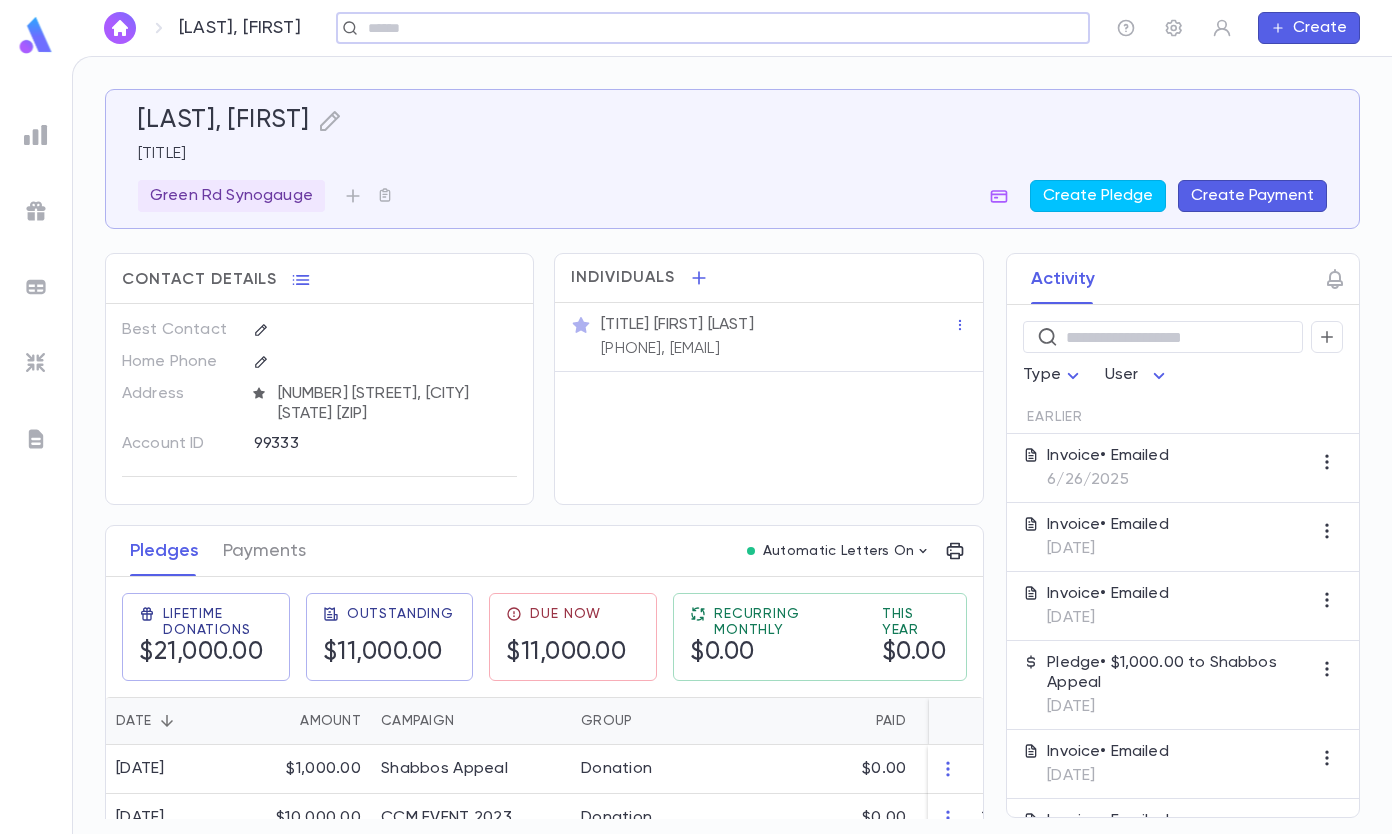 click on "Invoice  • Emailed" at bounding box center [1108, 456] 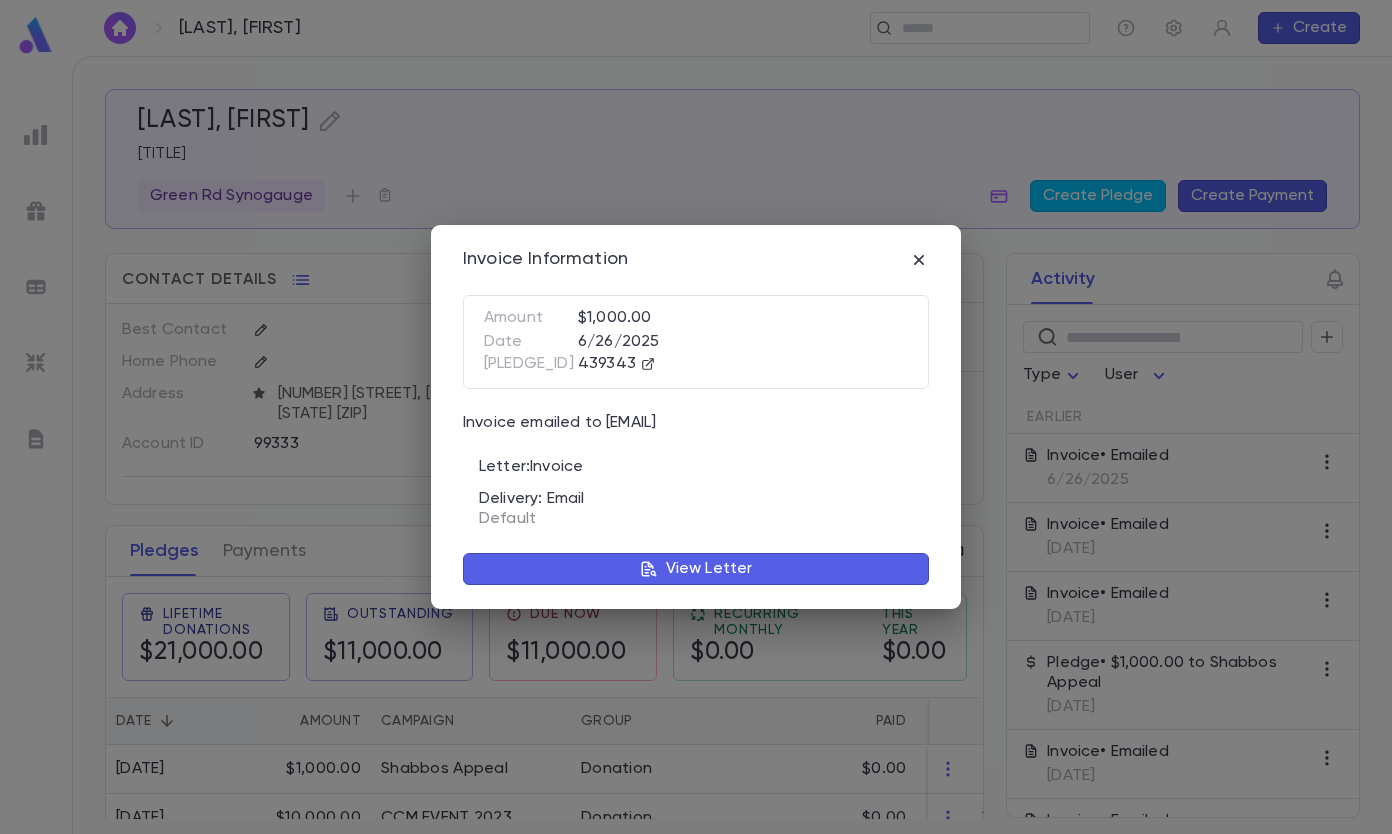 click on "View Letter" at bounding box center [709, 569] 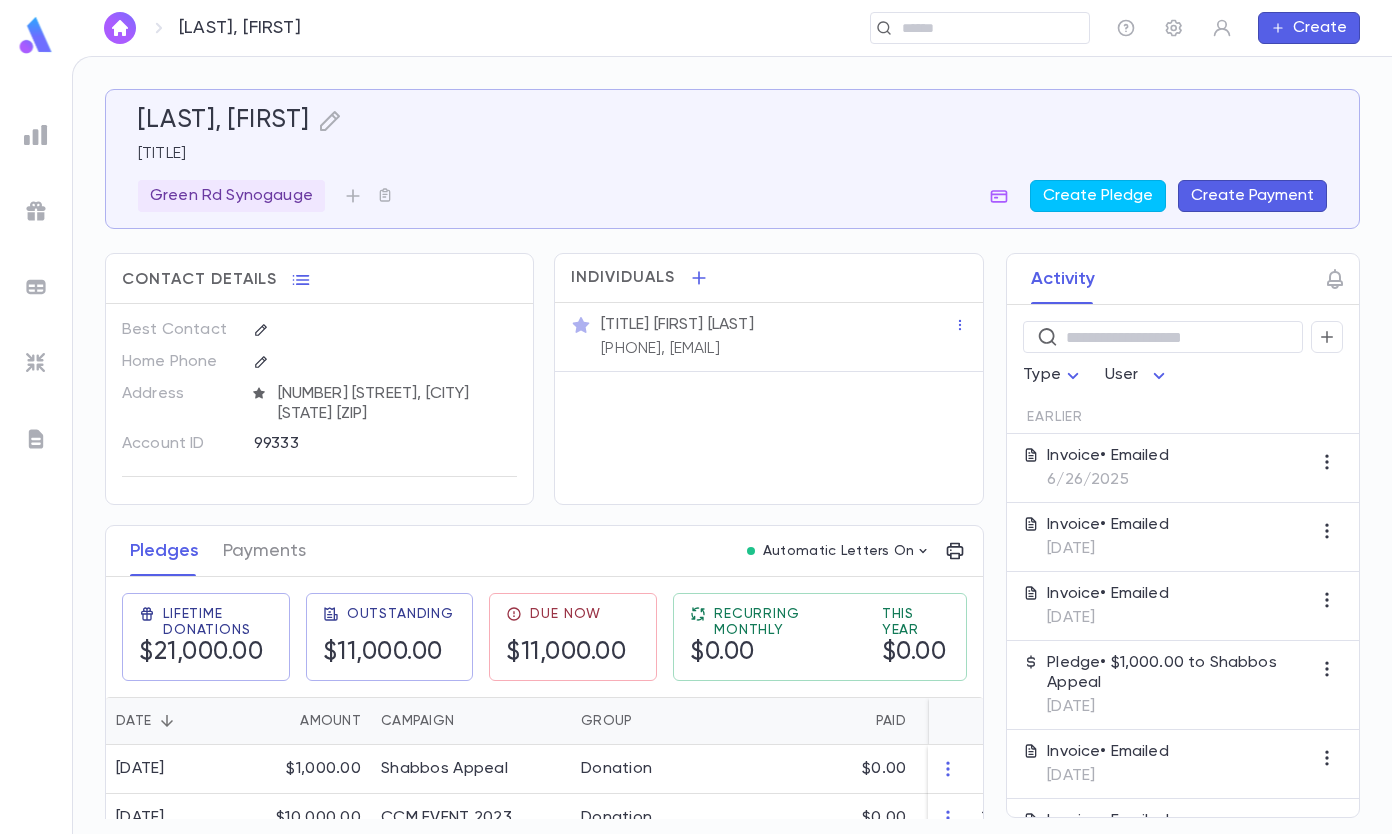 click at bounding box center (973, 28) 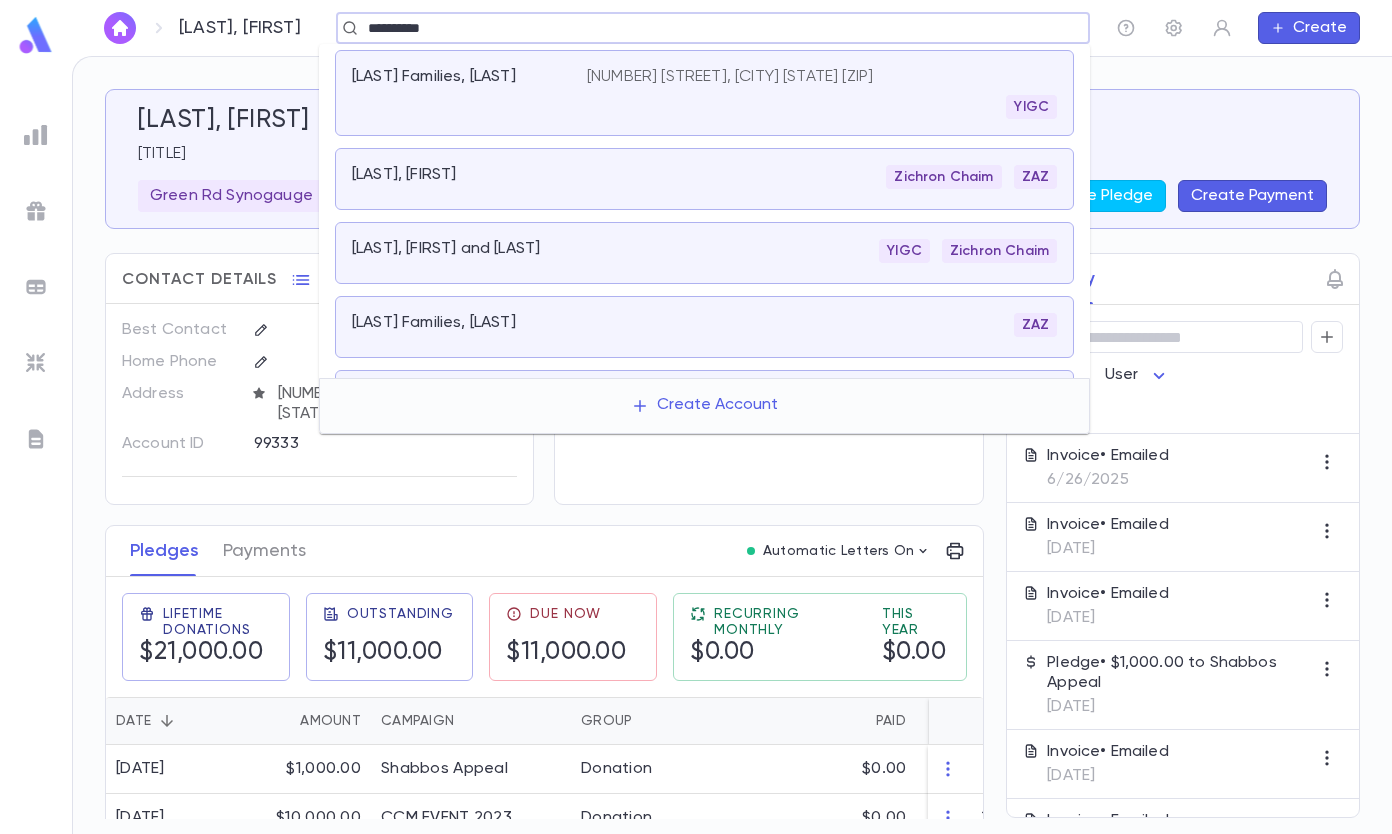 click on "[LAST], [FIRST]" at bounding box center (404, 175) 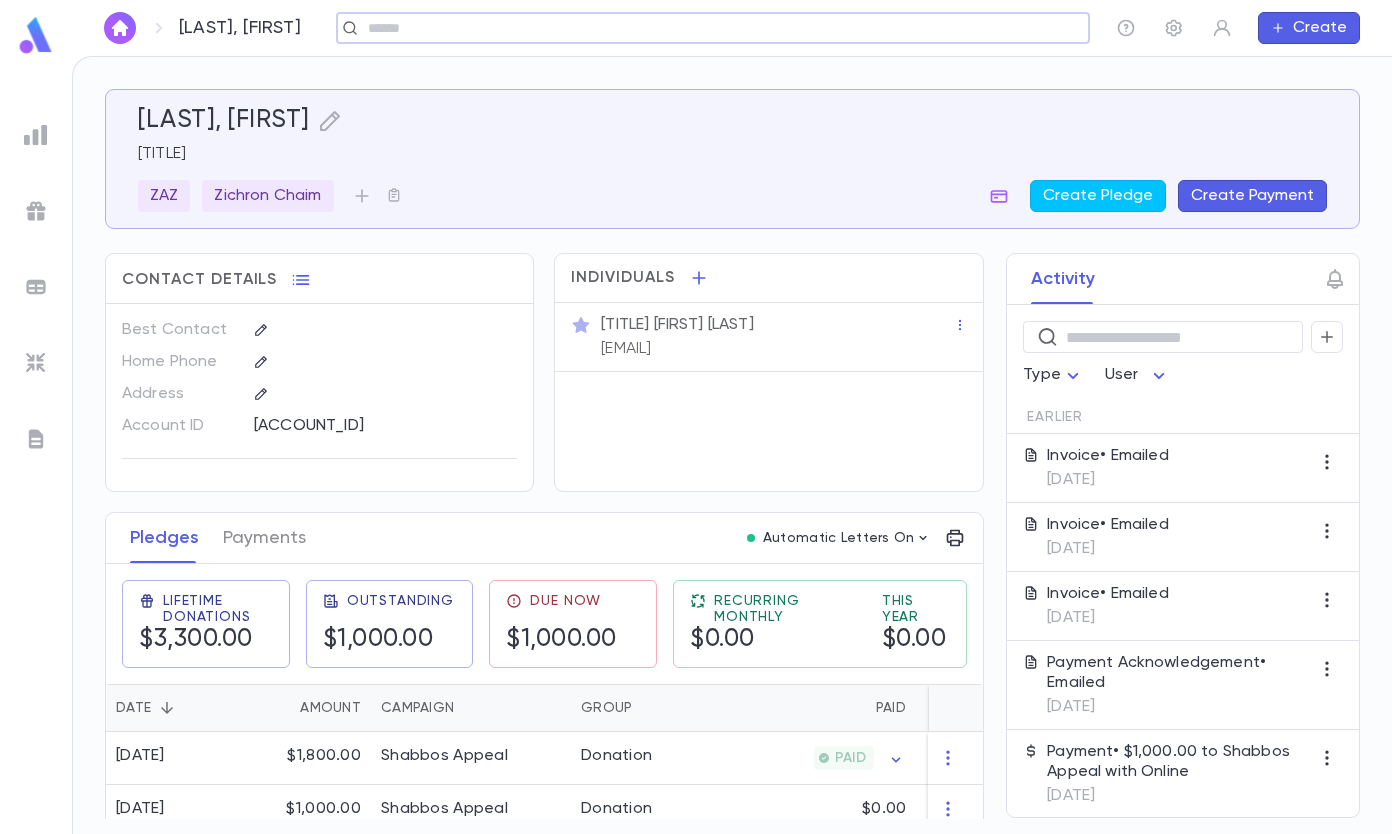 click on "Invoice  • Emailed" at bounding box center (1108, 456) 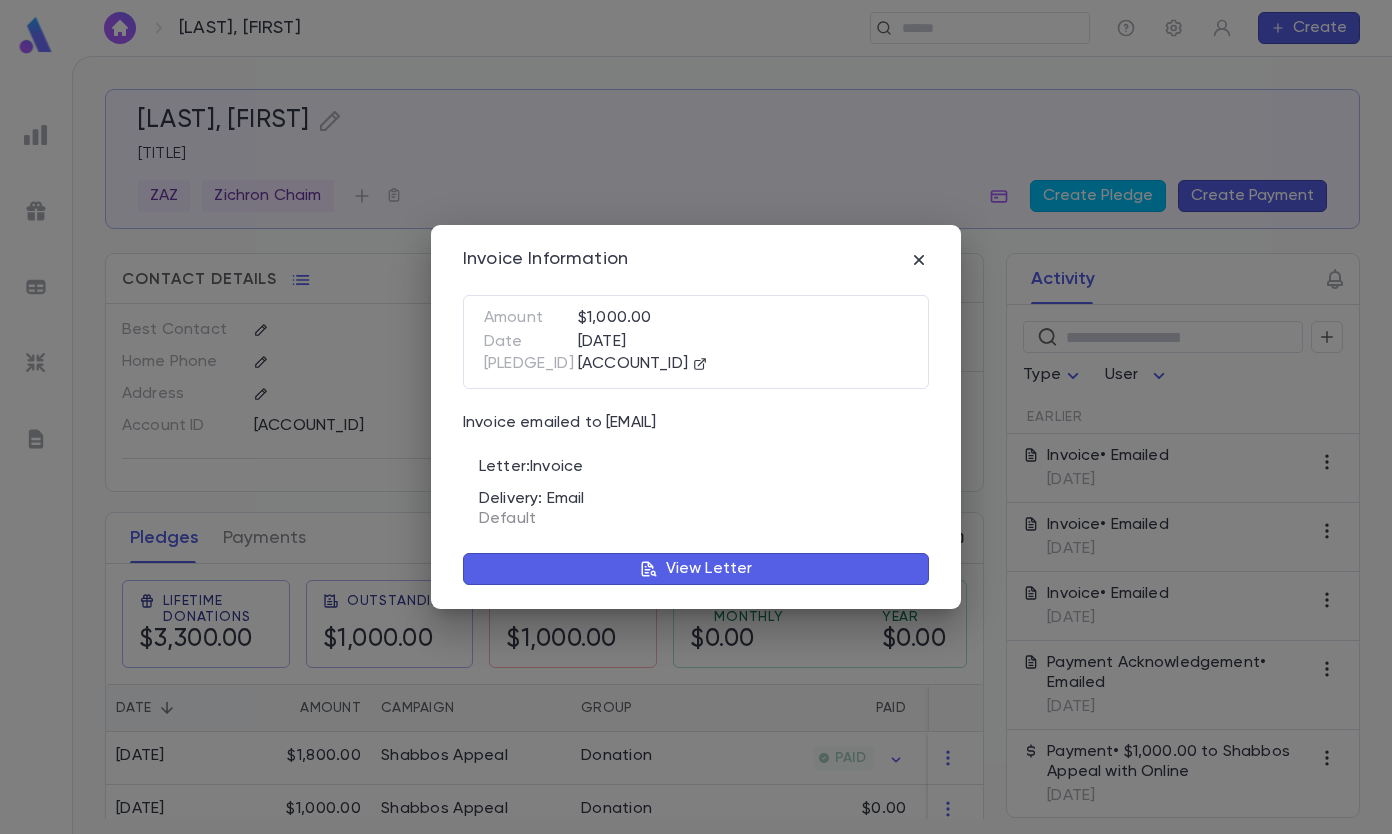 click on "View Letter" at bounding box center (709, 569) 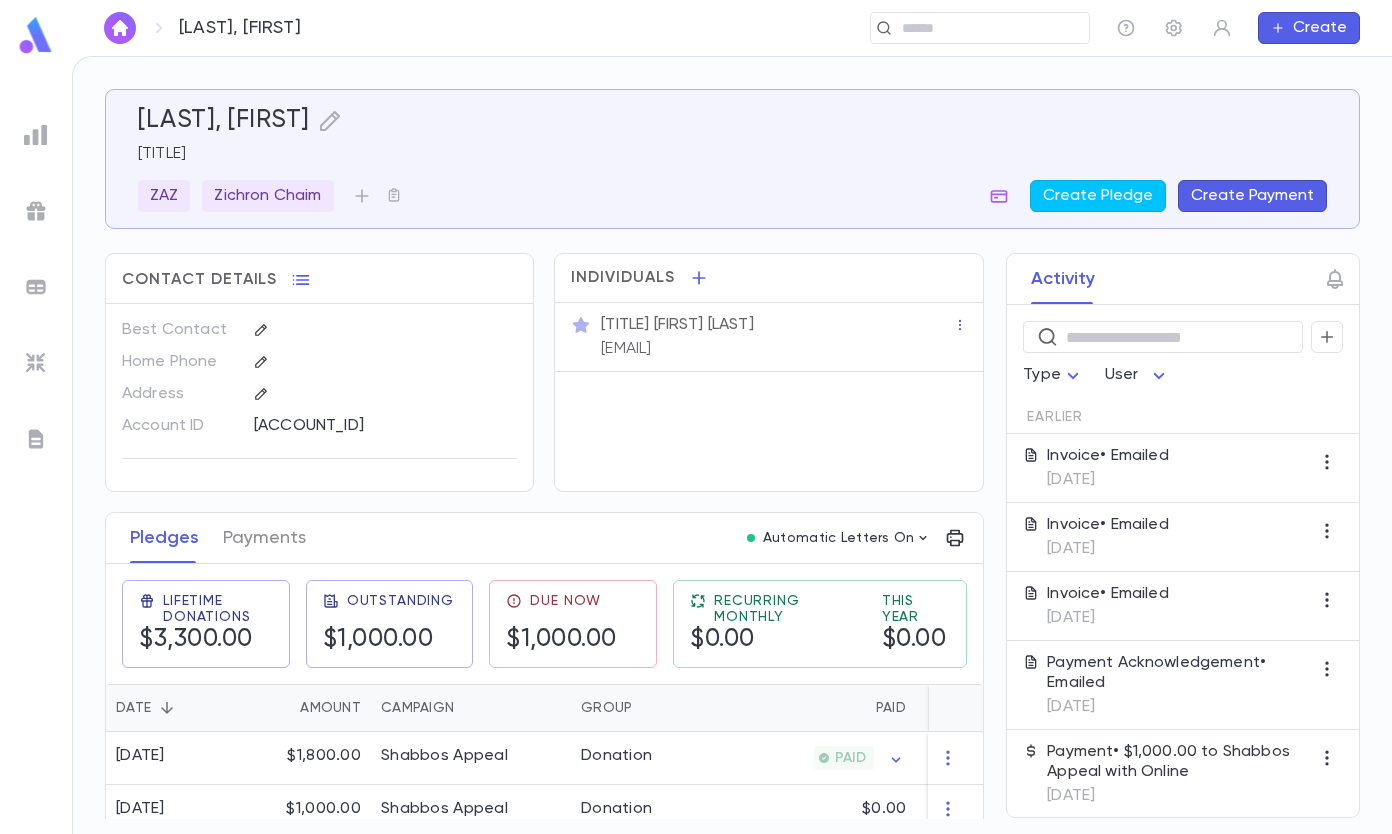 click at bounding box center (973, 28) 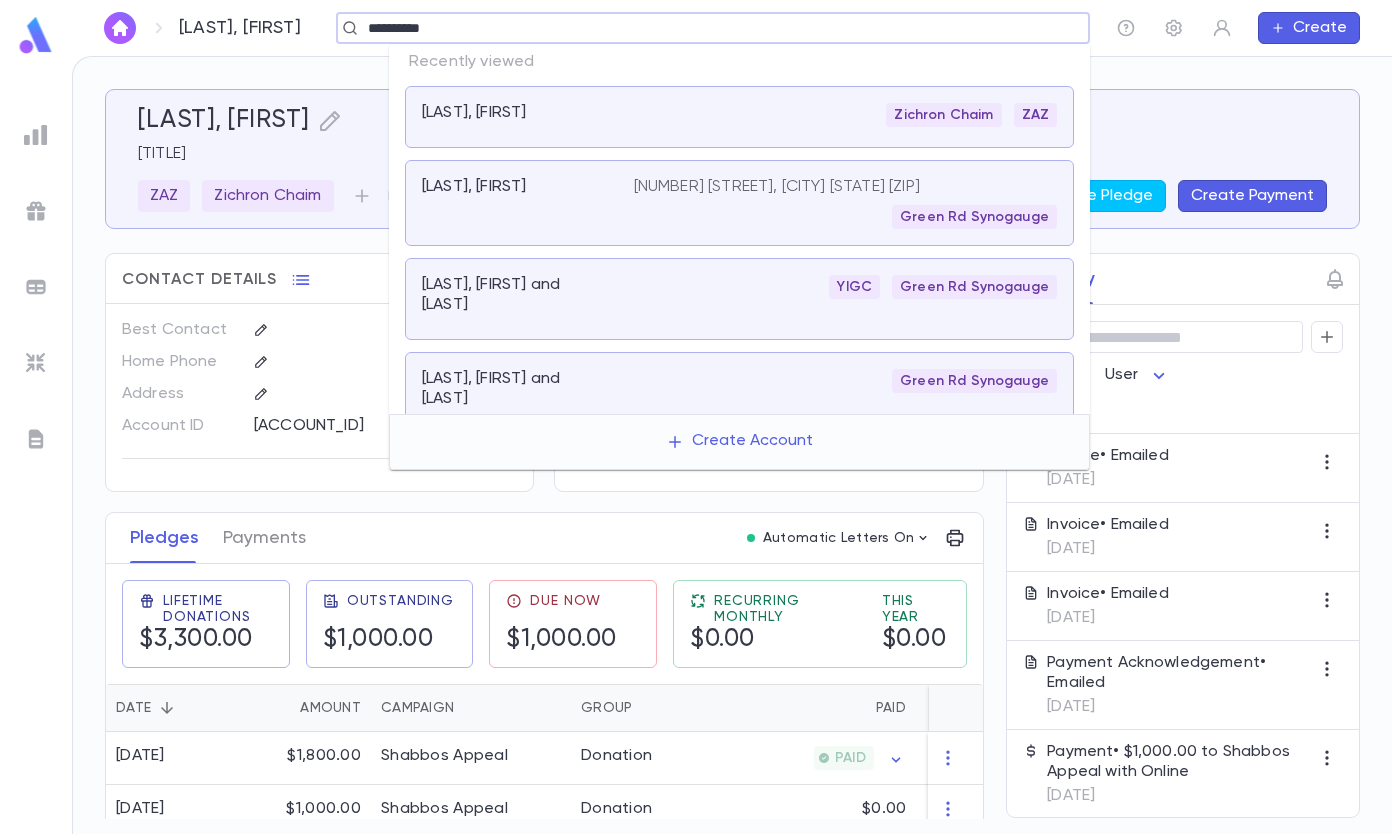 type on "**********" 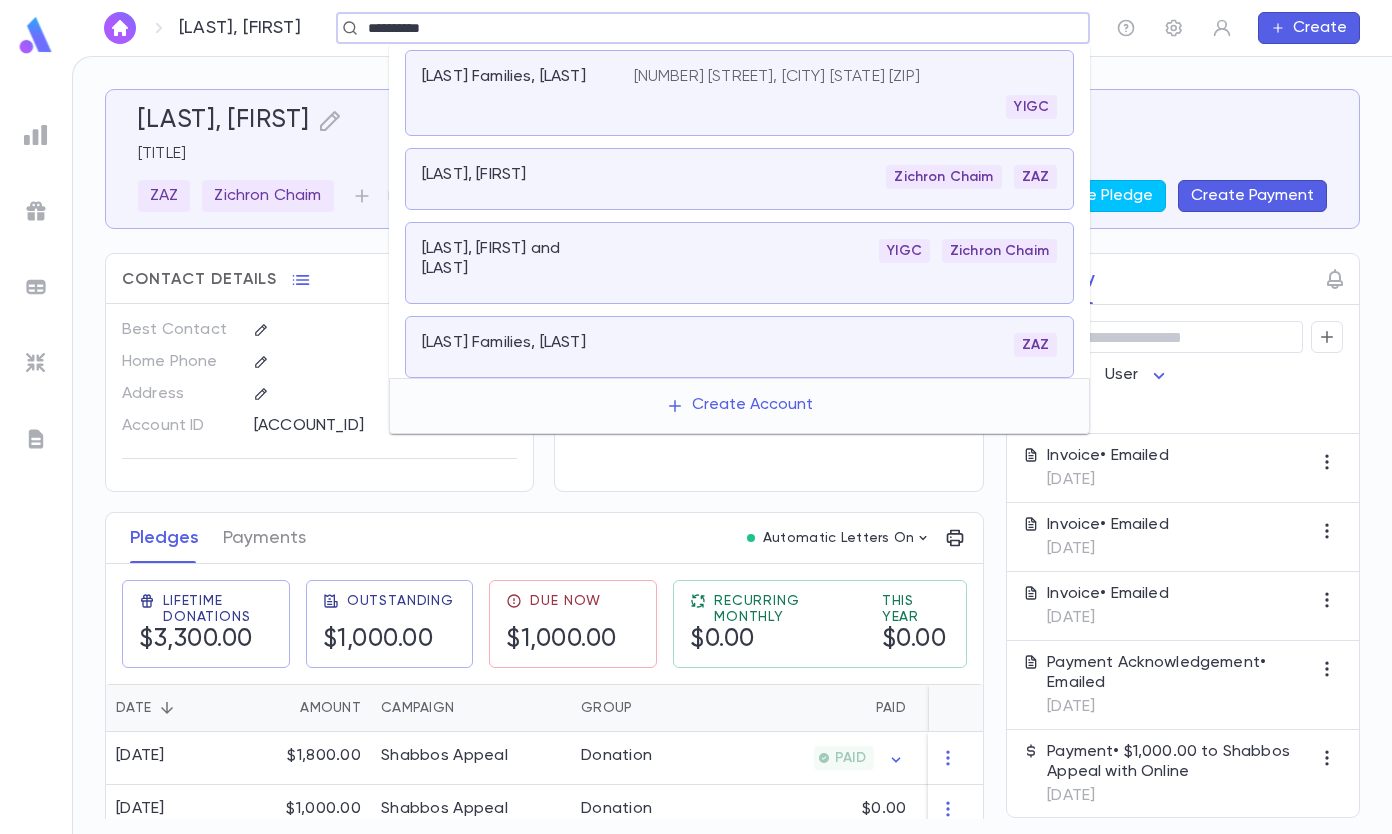 scroll, scrollTop: 100, scrollLeft: 0, axis: vertical 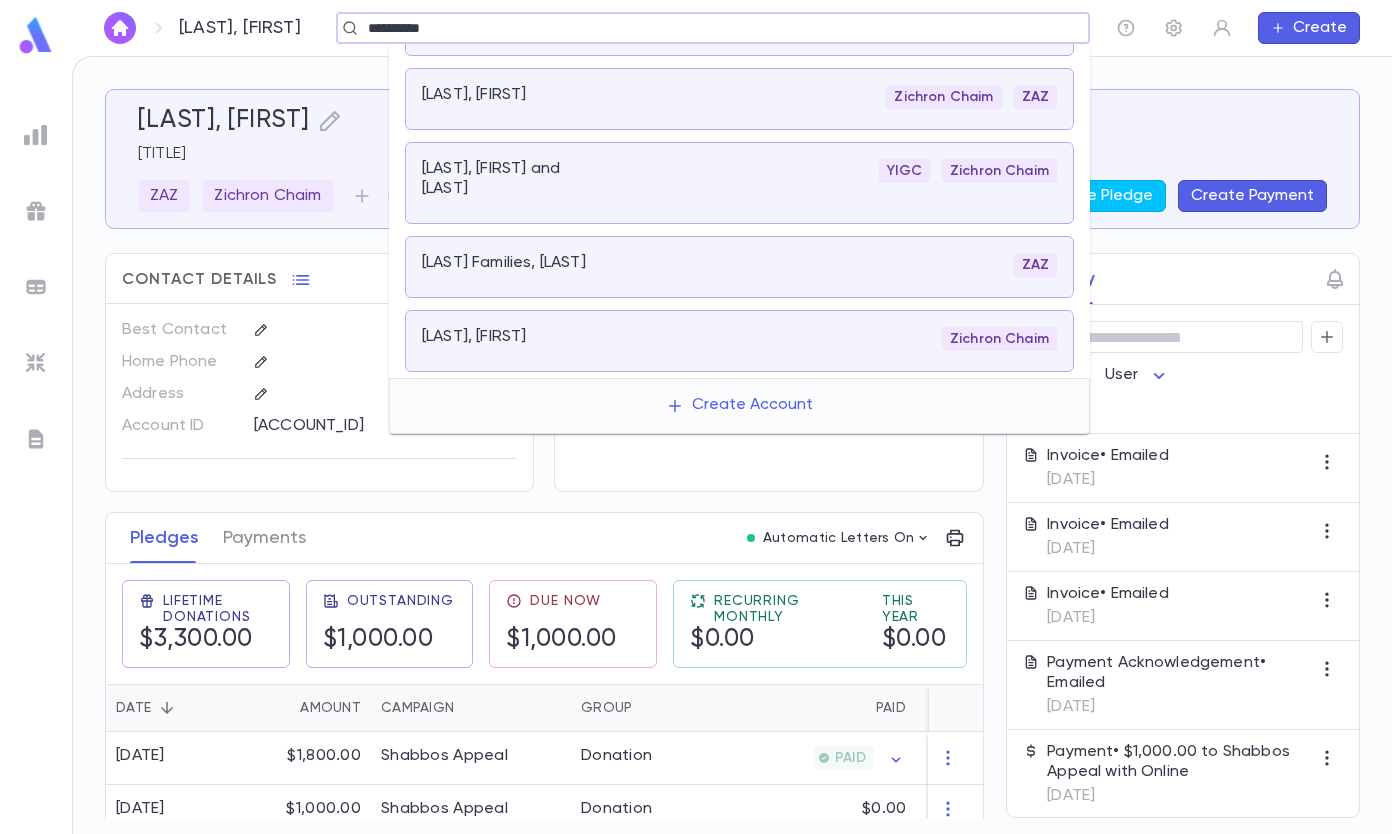 click on "[LAST], [FIRST]" at bounding box center [516, 337] 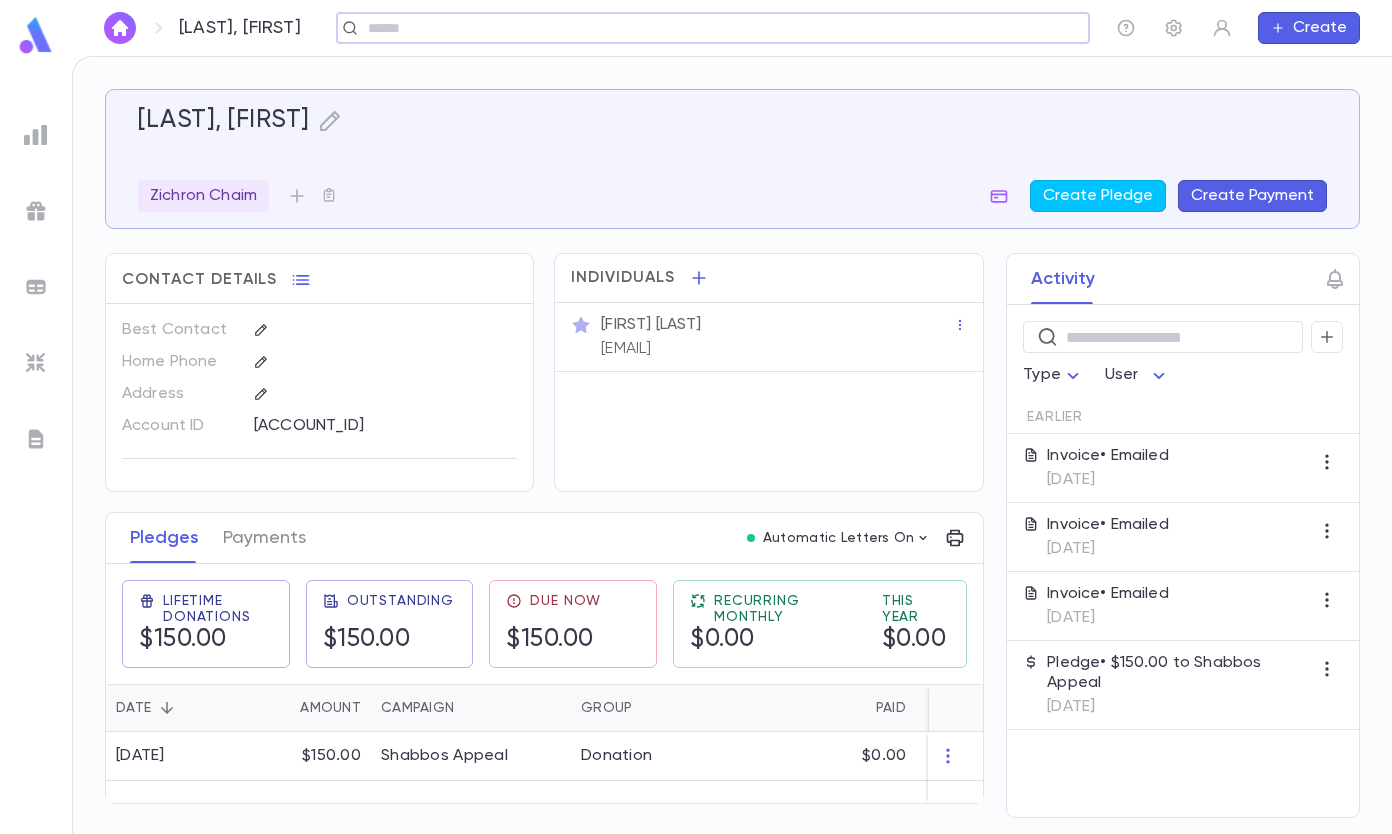 click on "[DATE]" at bounding box center [1108, 480] 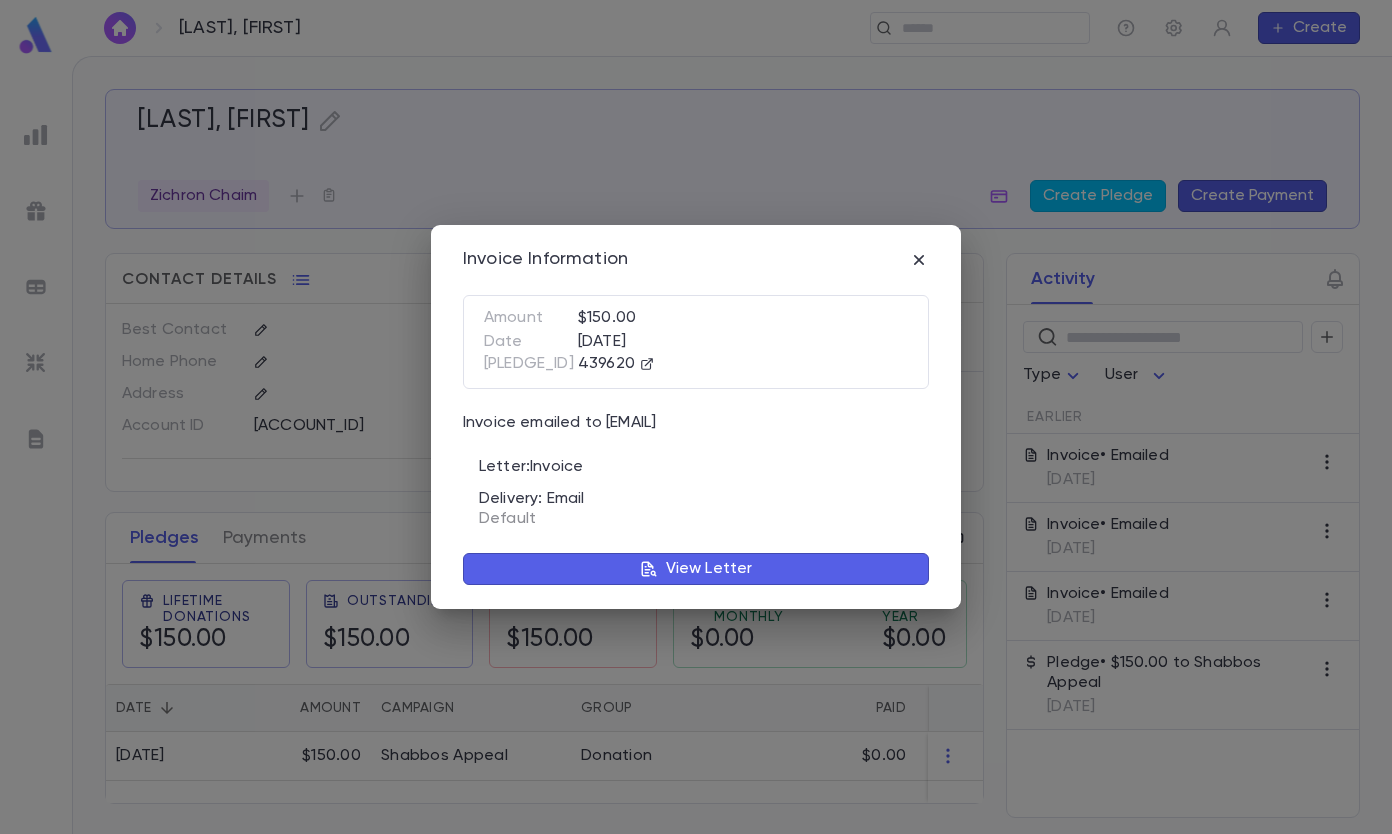 click on "View Letter" at bounding box center (696, 569) 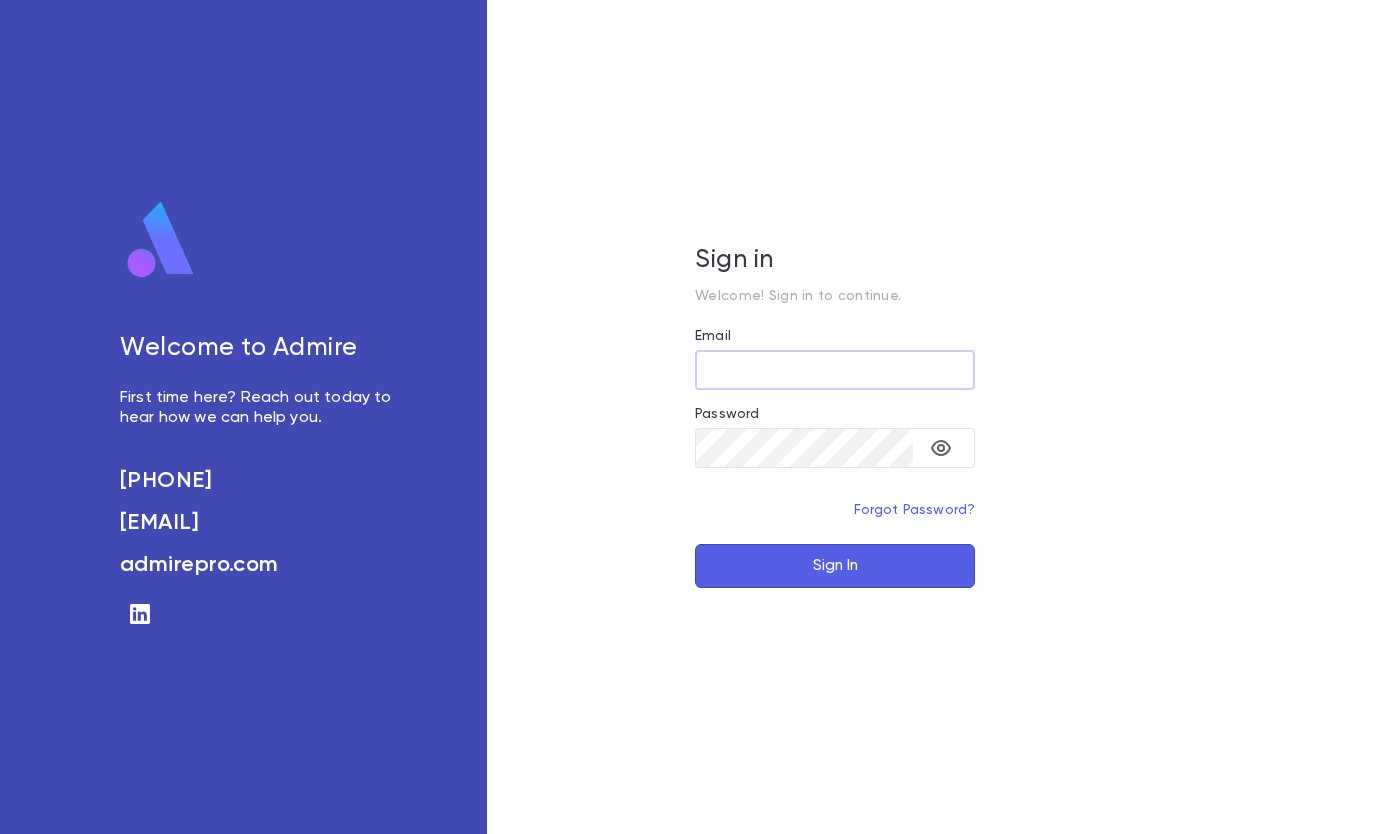 scroll, scrollTop: 0, scrollLeft: 0, axis: both 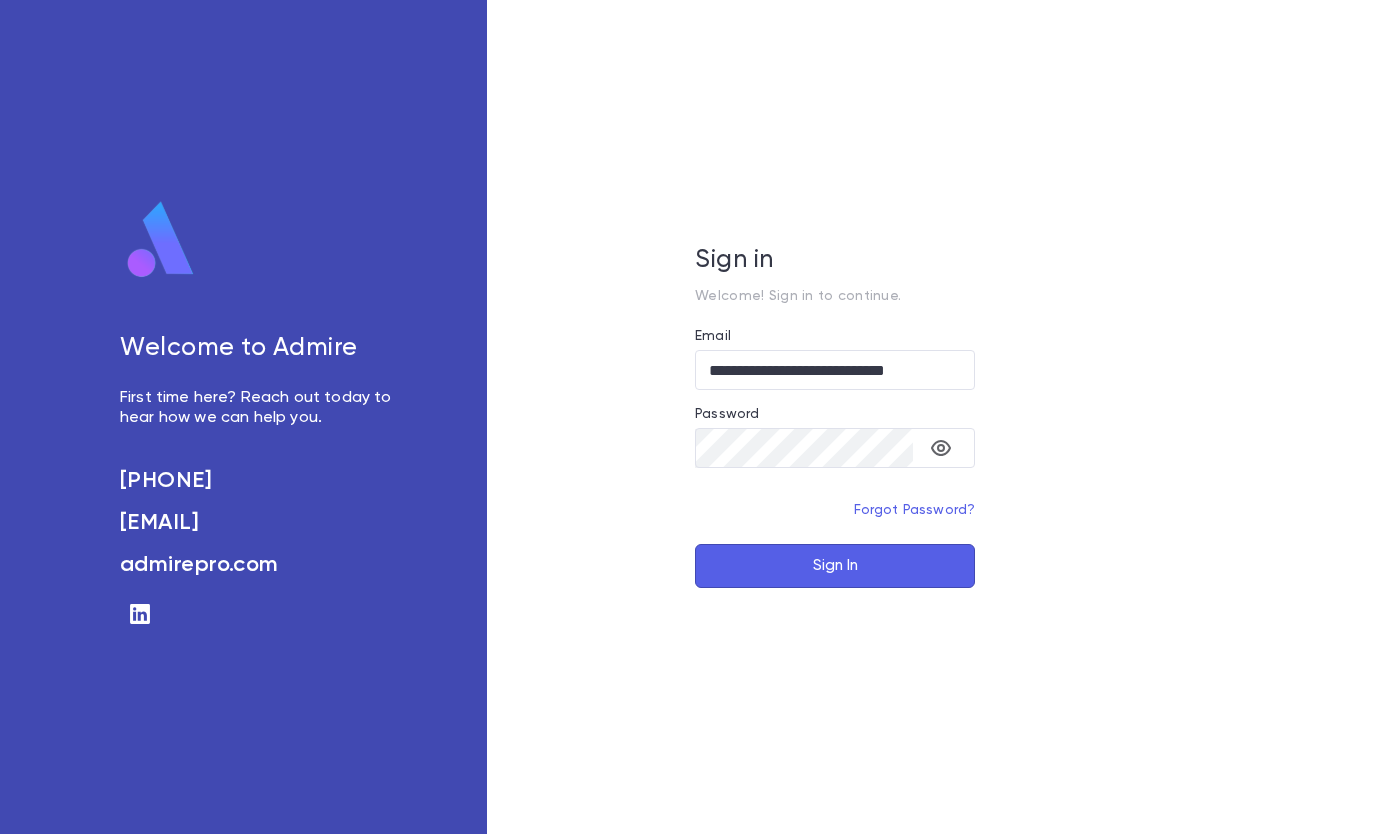 click on "Sign In" at bounding box center [835, 566] 